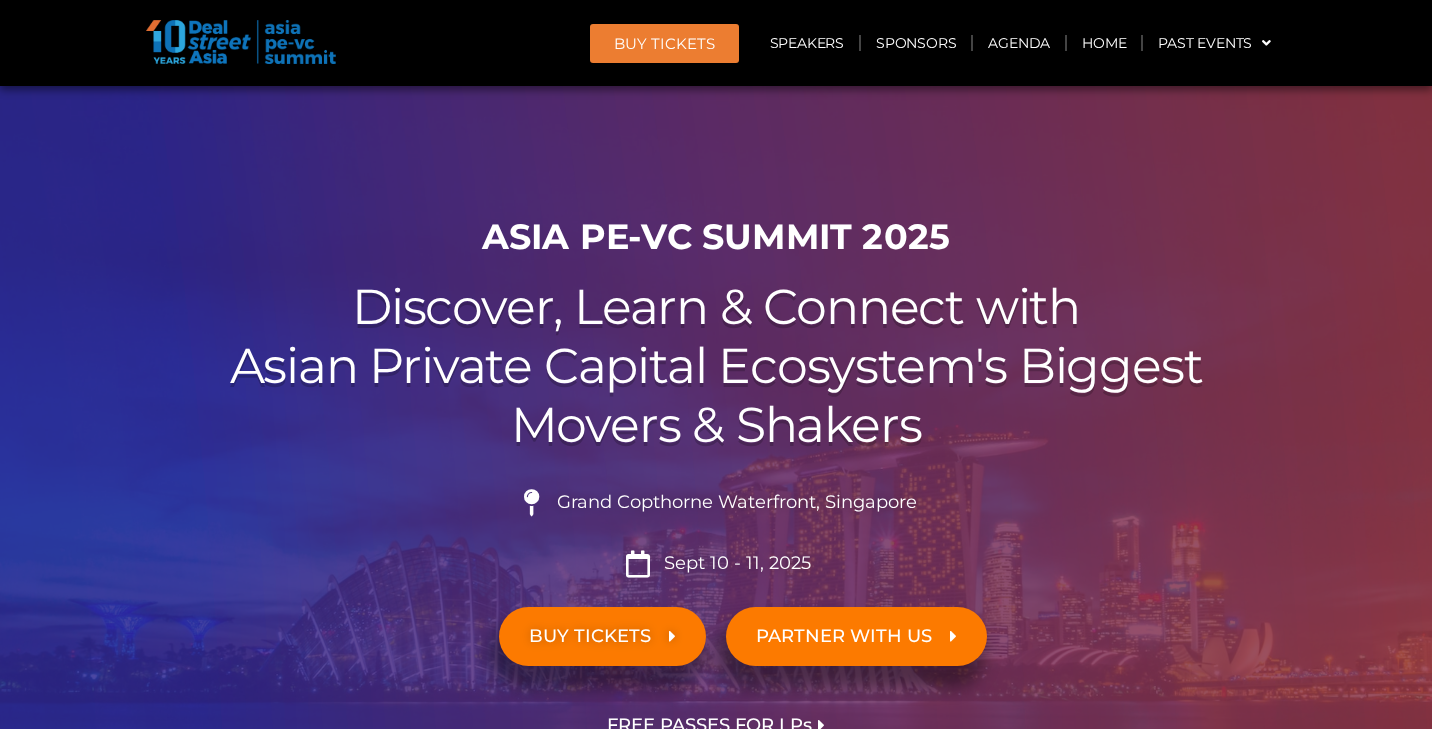 scroll, scrollTop: 0, scrollLeft: 0, axis: both 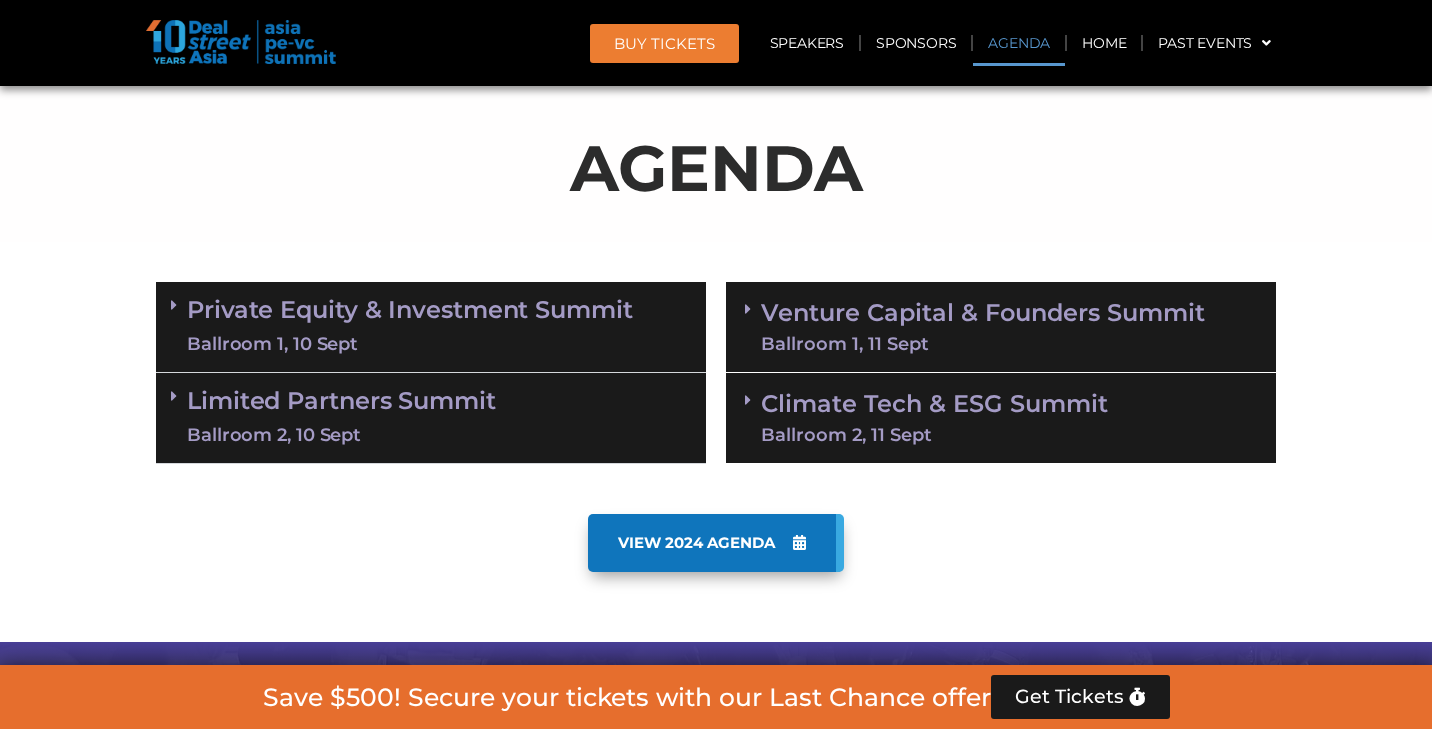 click on "Private Equity & Investment Summit  Ballroom 1, 10 Sept" at bounding box center [410, 327] 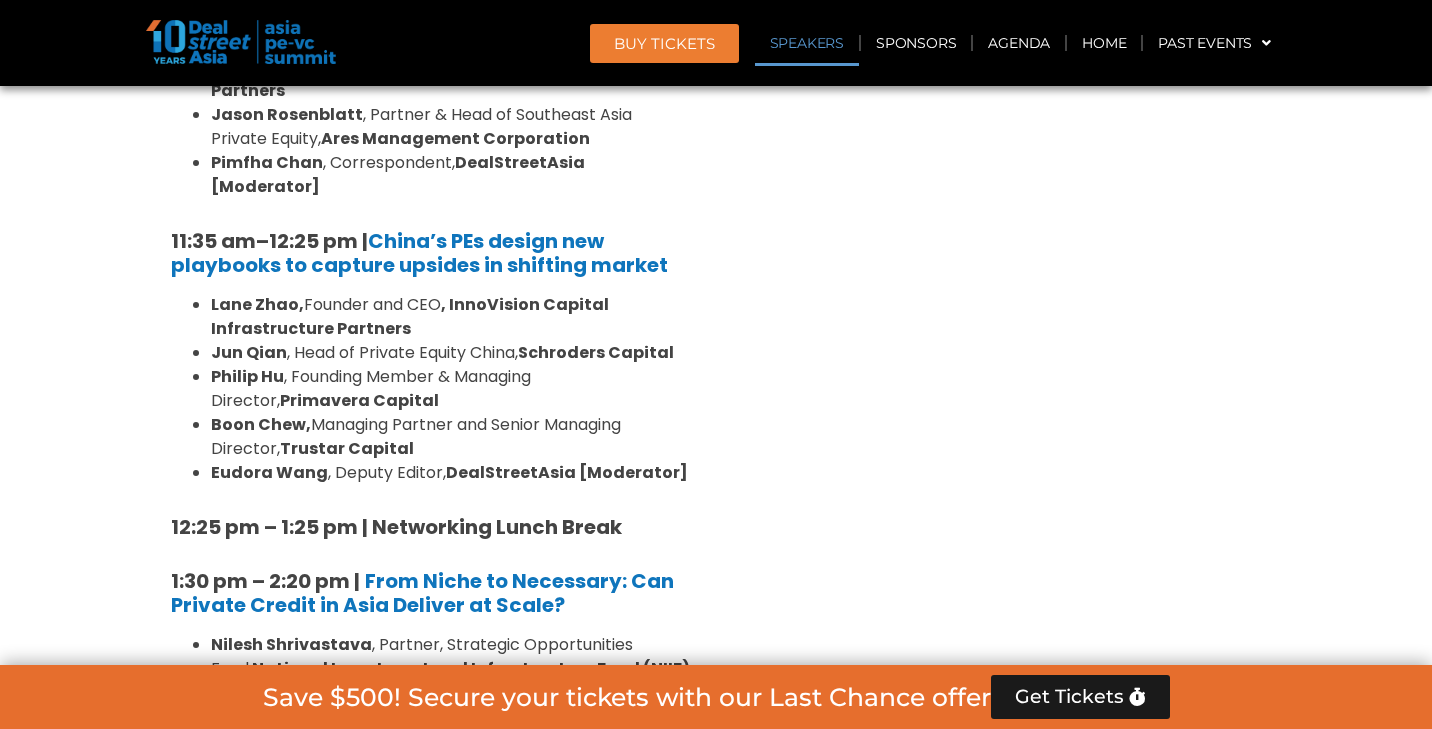 scroll, scrollTop: 2230, scrollLeft: 0, axis: vertical 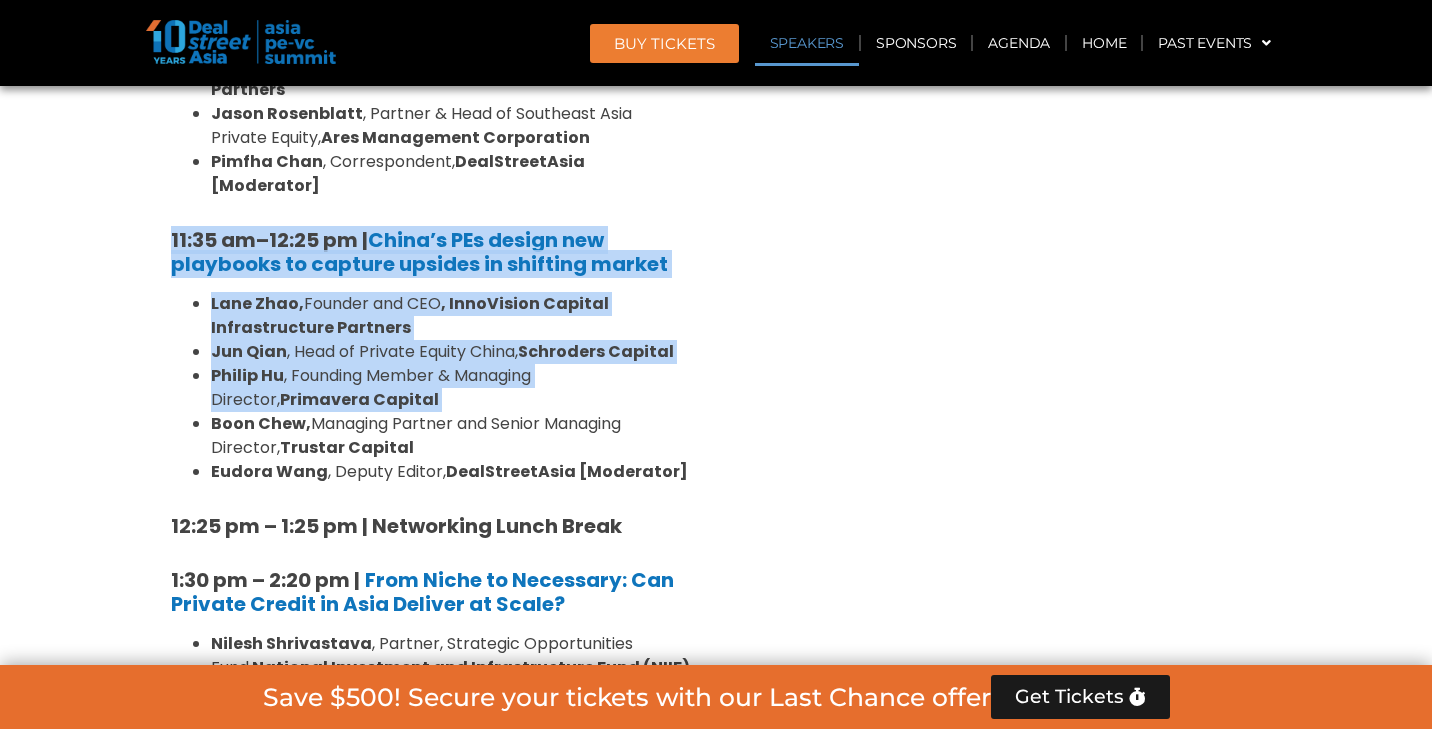 drag, startPoint x: 149, startPoint y: 182, endPoint x: 681, endPoint y: 360, distance: 560.9884 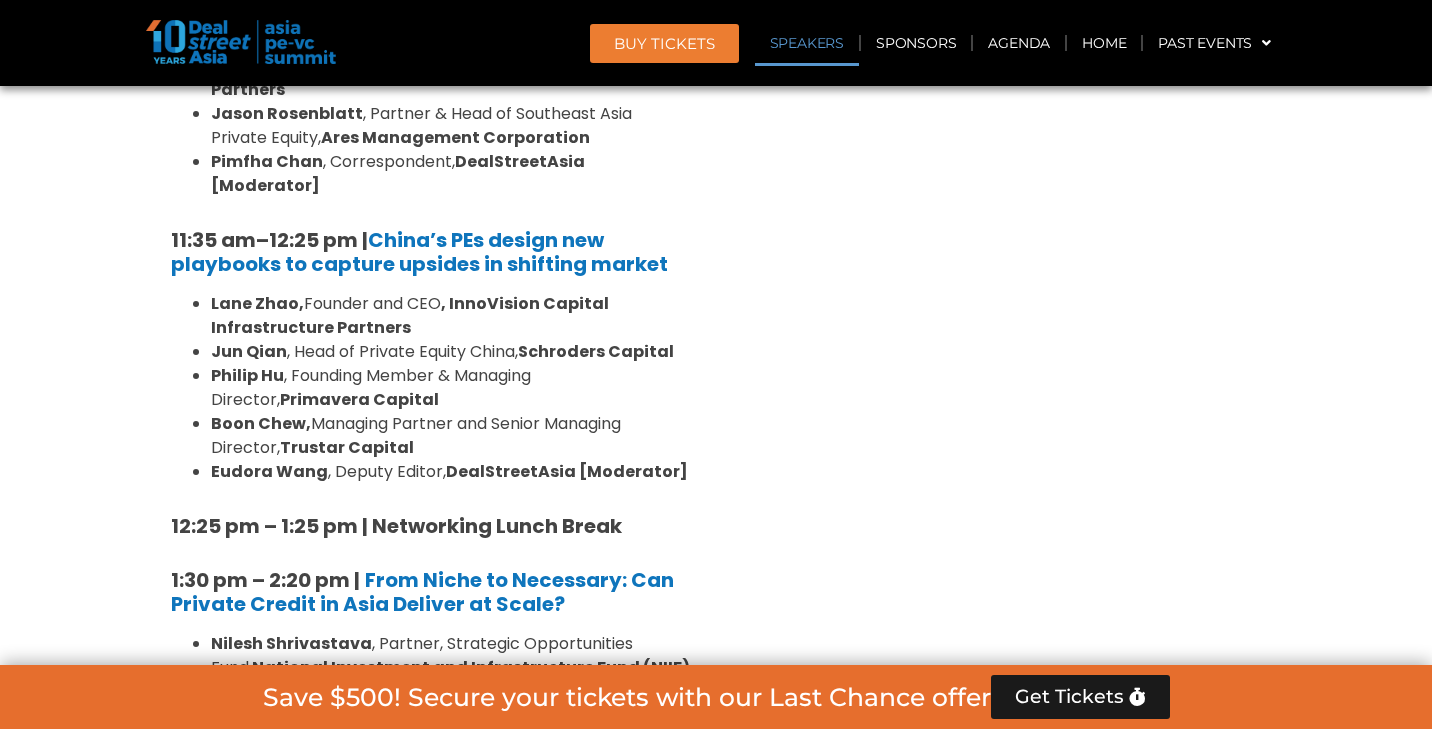 click on "Venture Capital & Founders​ Summit  Ballroom 1, 11 Sept
Opening Keynote: Indonesia rising – Can Danantara’s sovereign capital strategy transform Southeast Asia’s investment landscape?
Pandu Sjahrir , Chief Investment Officer,  Danantara
In conversation with  Joji Thomas Philip , Founder & Editor-in-Chief,  DealStreetAsia
Fireside chat: Asia VC – Decoding investment strategies for next wave of growth
Prashanth Prakash , Founding Partner,  Accel
Jixun Foo , Senior Managing Partner,  Granite Asia
In conversation with  Pimfha Chan , Correspondent,  DealStreetAsia [Moderator]
Why SE Asia Venture Capital Is Still Worth the Bet: LP & GP Perspectives
Sunil Mishra , Partner,  Adams Street Partners
Geetali Kumar , Head of Venture Capital and Disruptive Technology Investments, East Asia & Pacific,  IFC
Willson Cuaca,  East Ventures" at bounding box center (1001, 692) 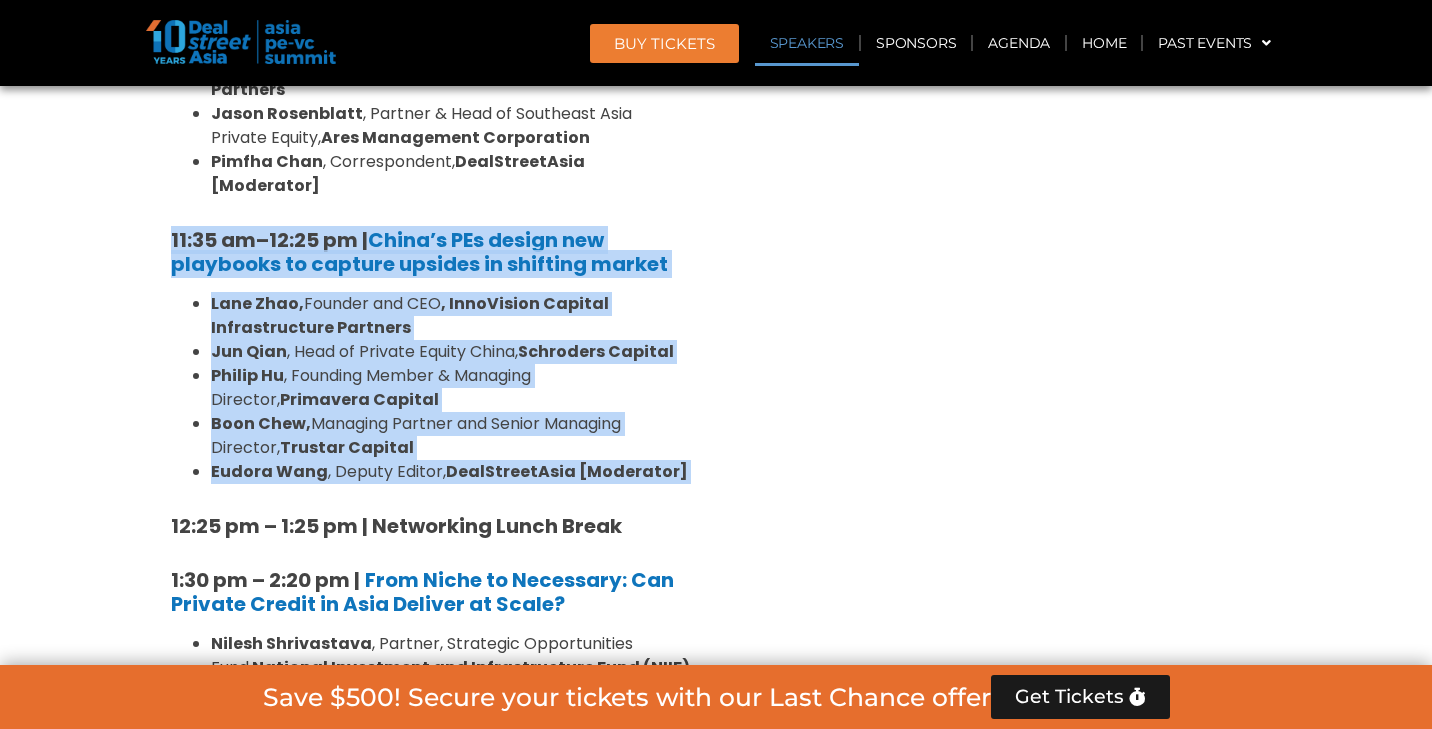 drag, startPoint x: 154, startPoint y: 181, endPoint x: 698, endPoint y: 439, distance: 602.0797 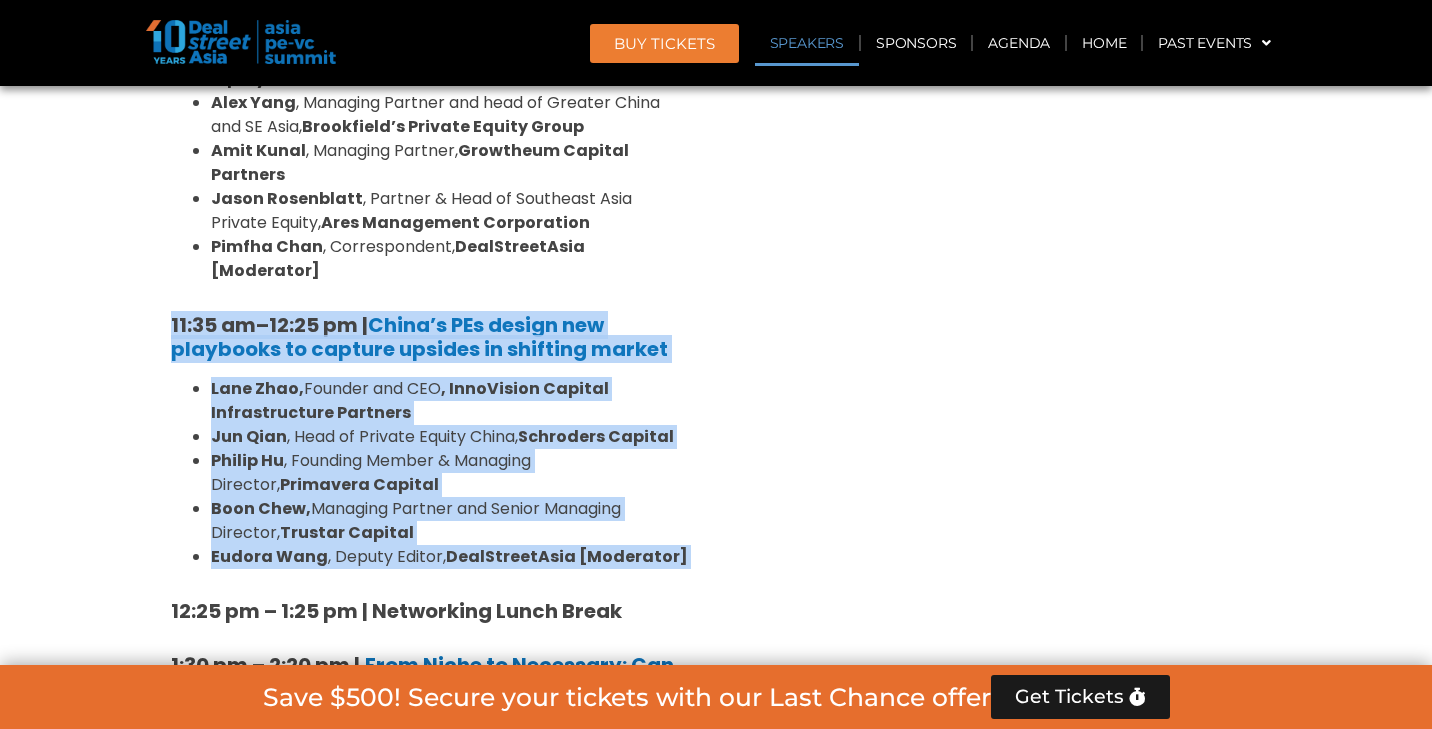 scroll, scrollTop: 2074, scrollLeft: 0, axis: vertical 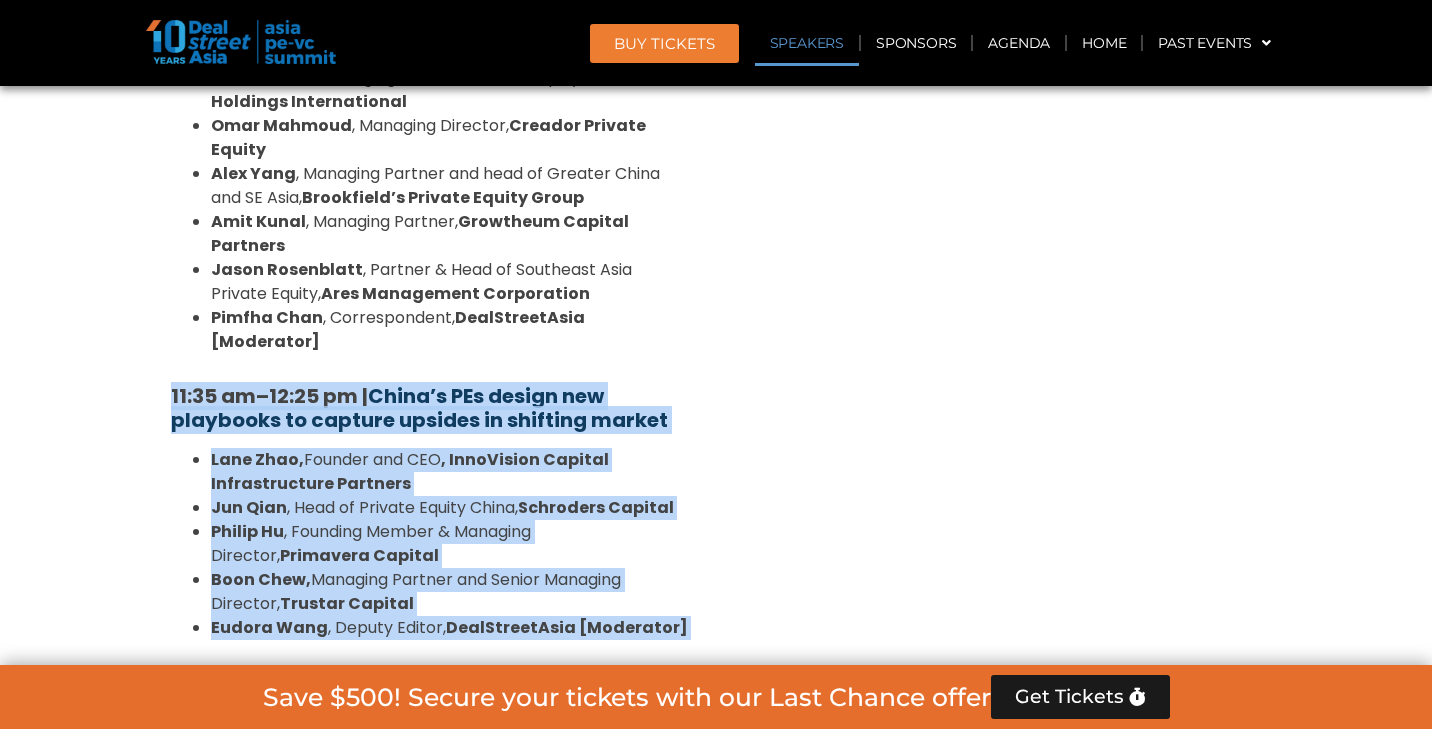 click on "China’s PEs design new playbooks to capture upsides in shifting market" at bounding box center (419, 408) 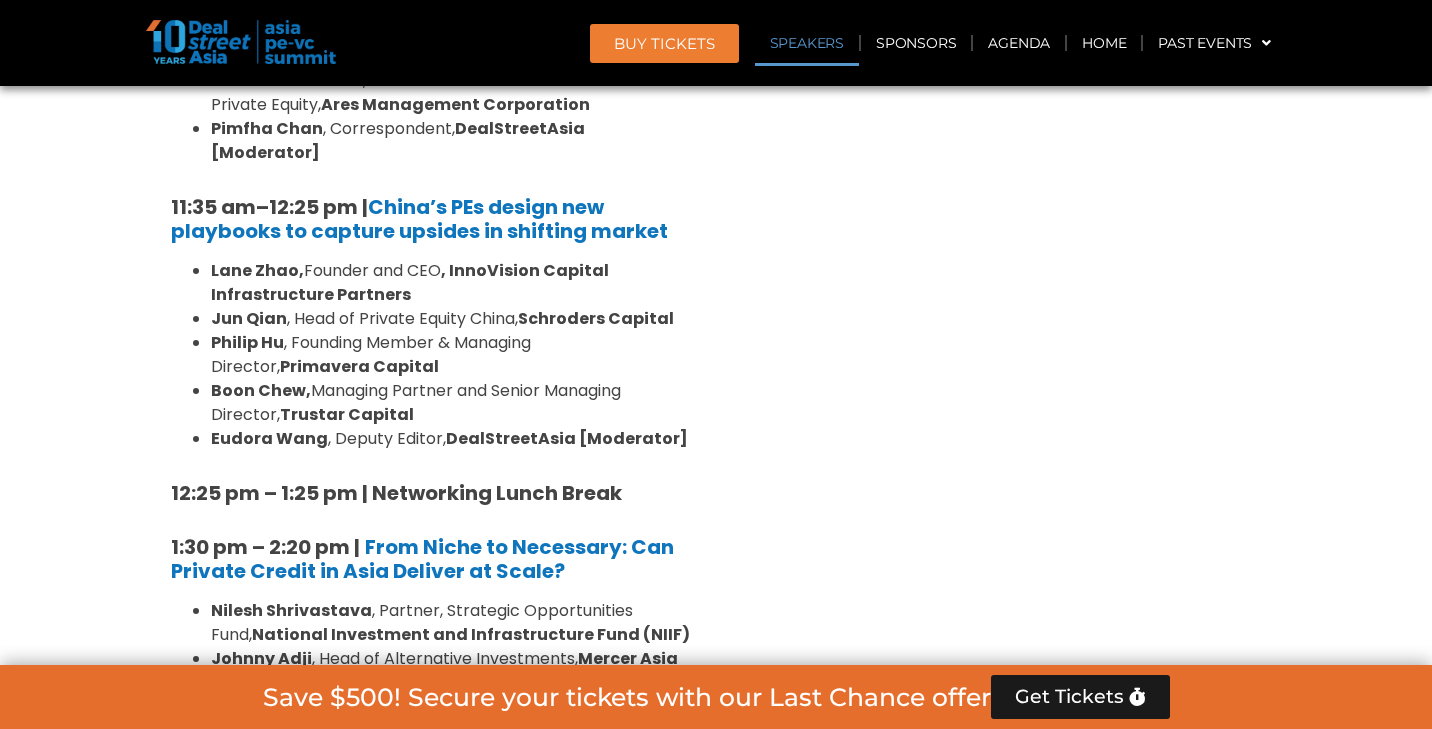 scroll, scrollTop: 2240, scrollLeft: 0, axis: vertical 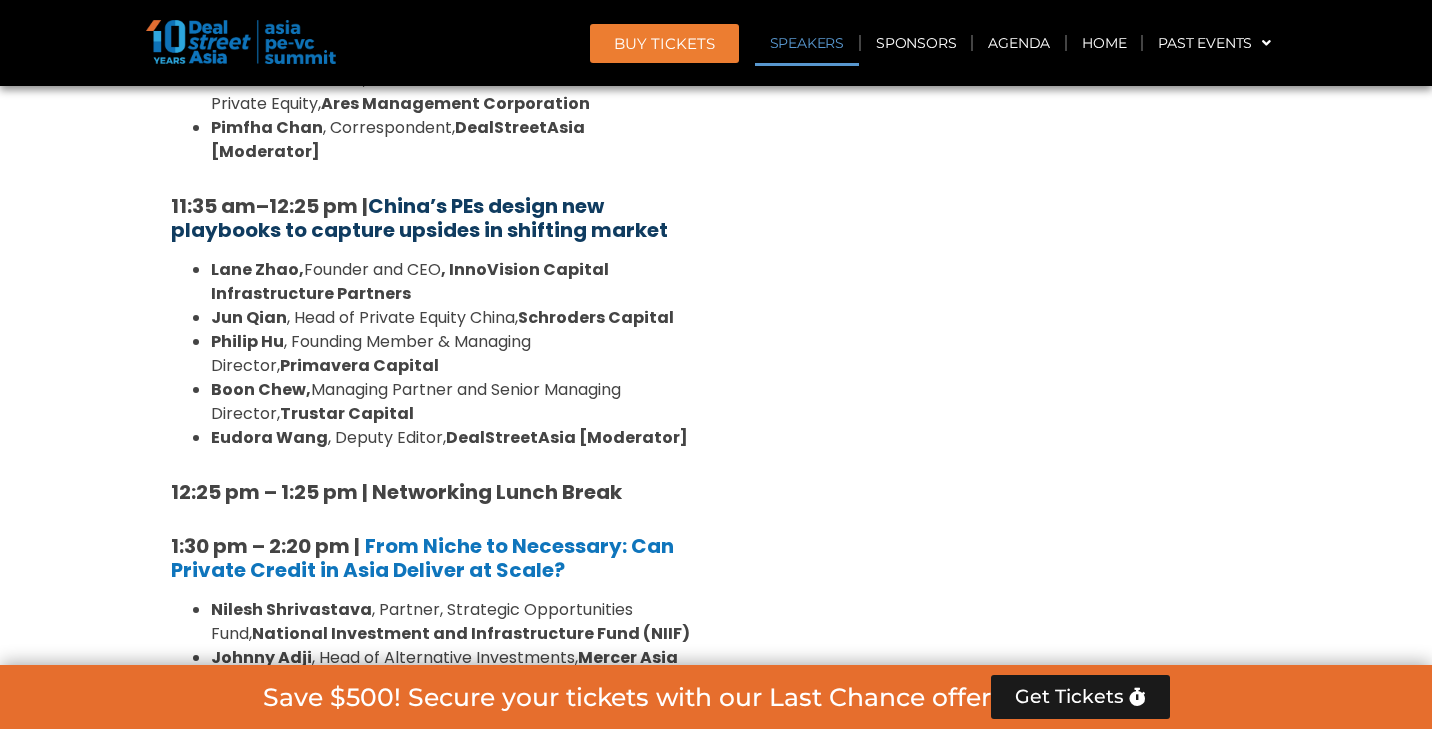 click on "China’s PEs design new playbooks to capture upsides in shifting market" at bounding box center (419, 218) 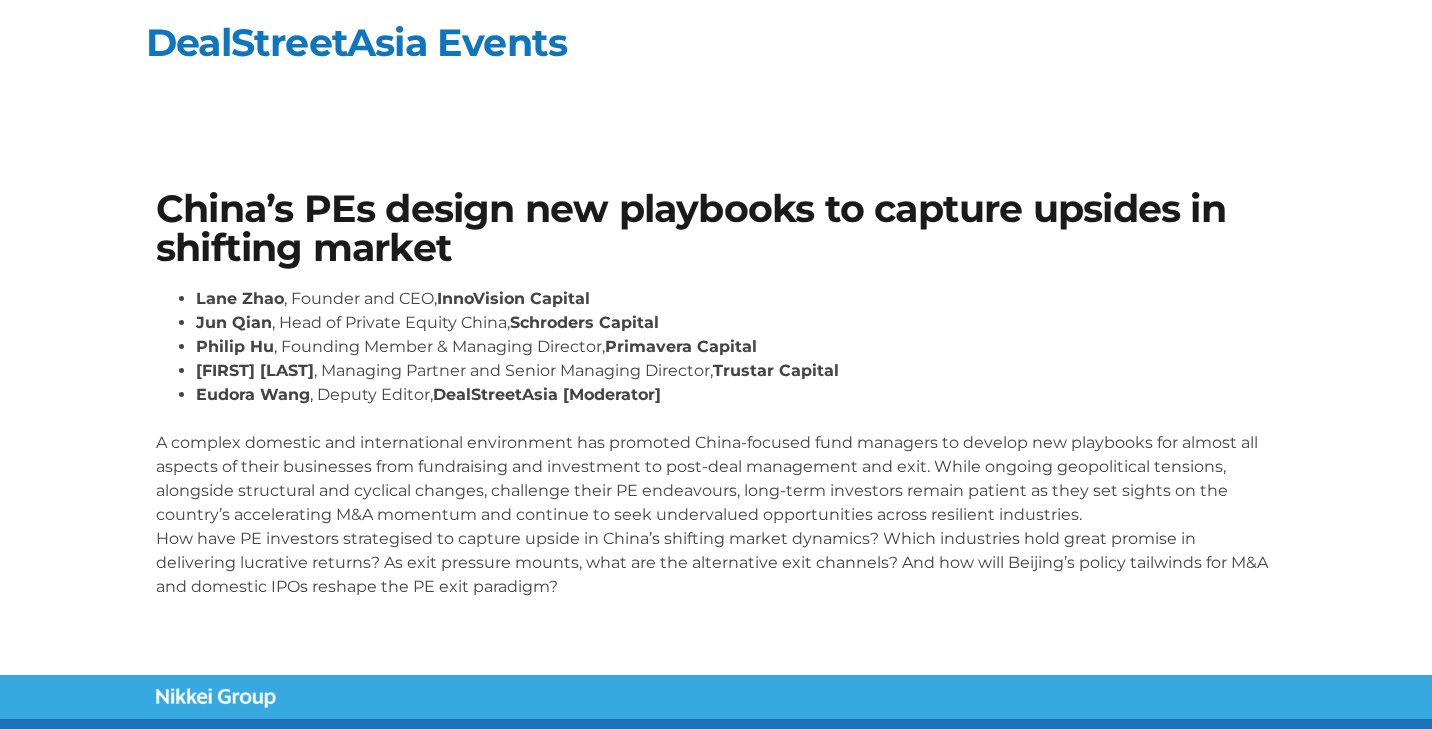 scroll, scrollTop: 0, scrollLeft: 0, axis: both 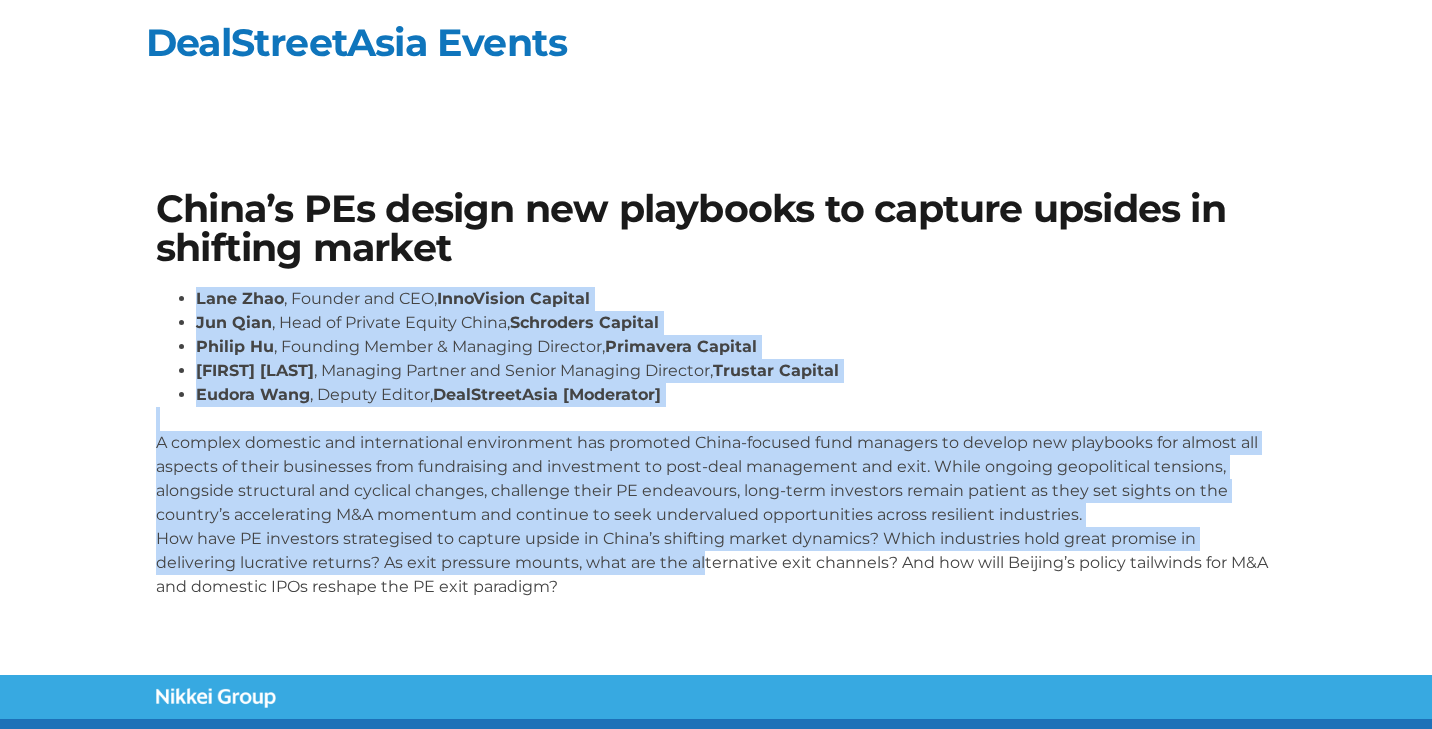 drag, startPoint x: 196, startPoint y: 299, endPoint x: 618, endPoint y: 568, distance: 500.4448 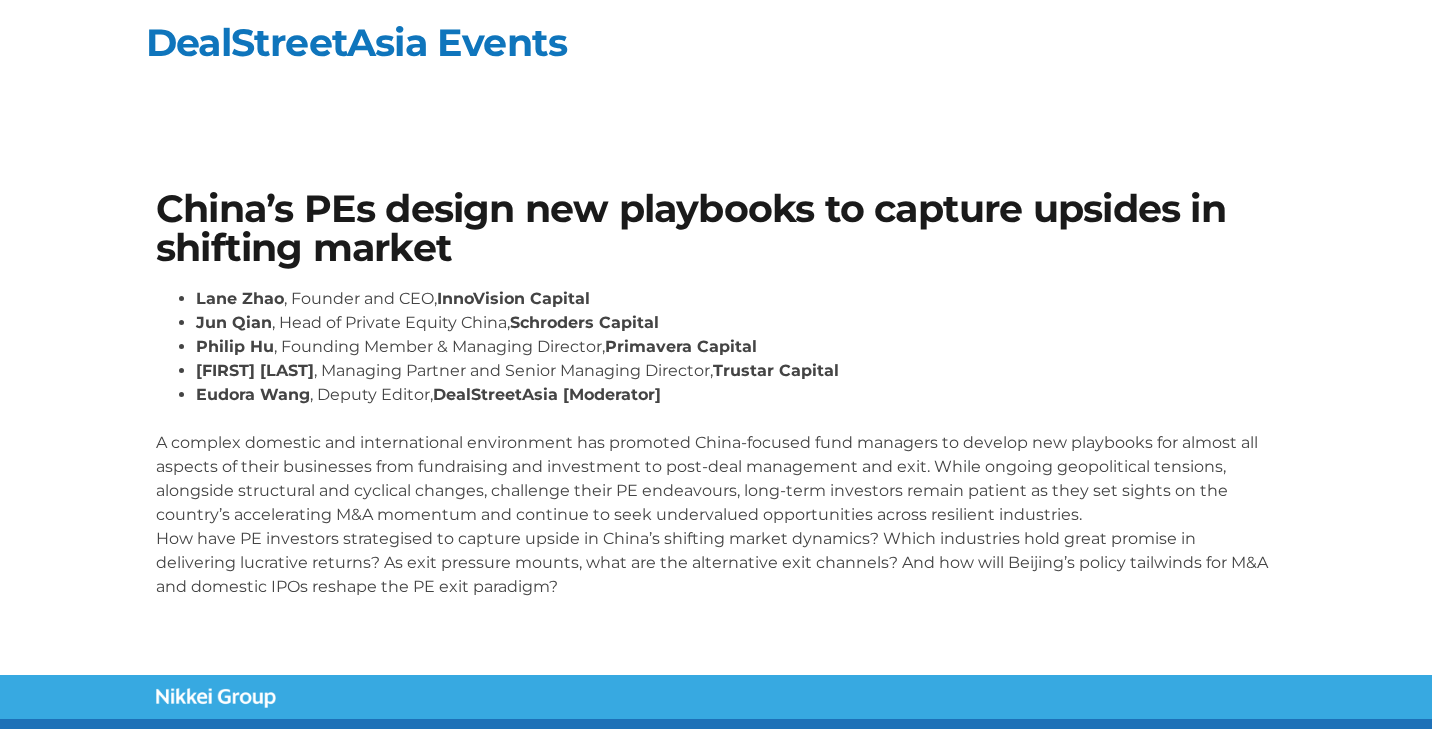 click on "A complex domestic and international environment has promoted China-focused fund managers to develop new playbooks for almost all aspects of their businesses from fundraising and investment to post-deal management and exit. While ongoing geopolitical tensions, alongside structural and cyclical changes, challenge their PE endeavours, long-term investors remain patient as they set sights on the country’s accelerating M&A momentum and continue to seek undervalued opportunities across resilient industries. How have PE investors strategised to capture upside in China’s shifting market dynamics? Which industries hold great promise in delivering lucrative returns? As exit pressure mounts, what are the alternative exit channels? And how will Beijing’s policy tailwinds for M&A and domestic IPOs reshape the PE exit paradigm?" at bounding box center (716, 503) 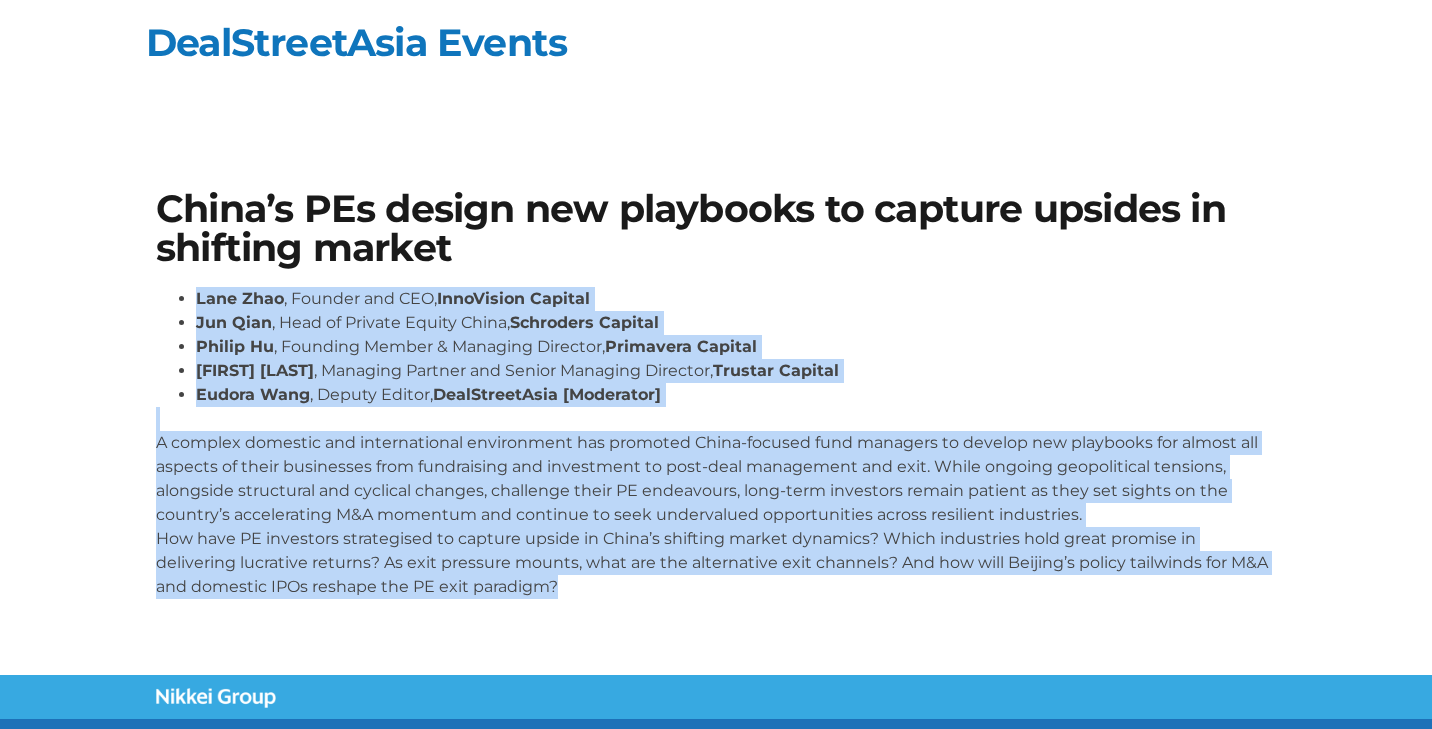 drag, startPoint x: 197, startPoint y: 299, endPoint x: 574, endPoint y: 575, distance: 467.2312 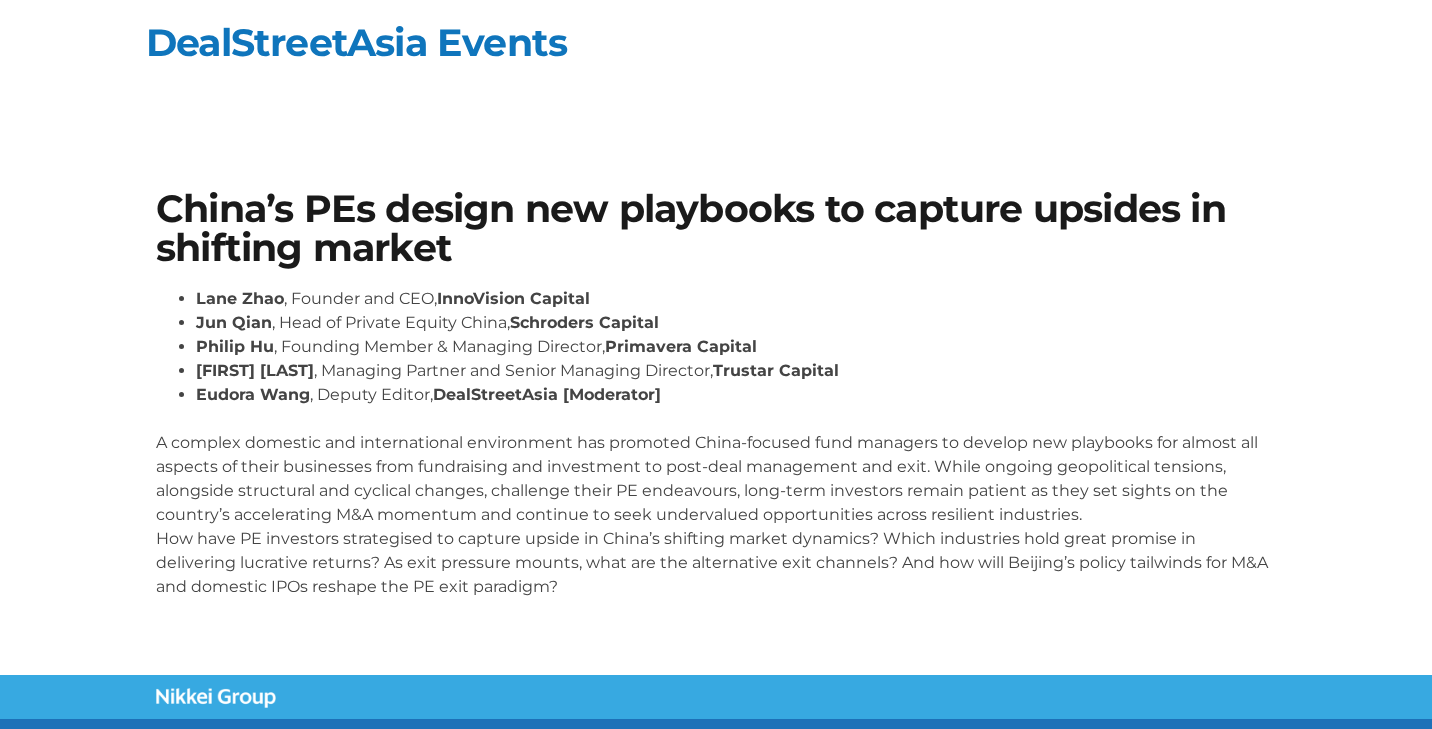 scroll, scrollTop: 0, scrollLeft: 0, axis: both 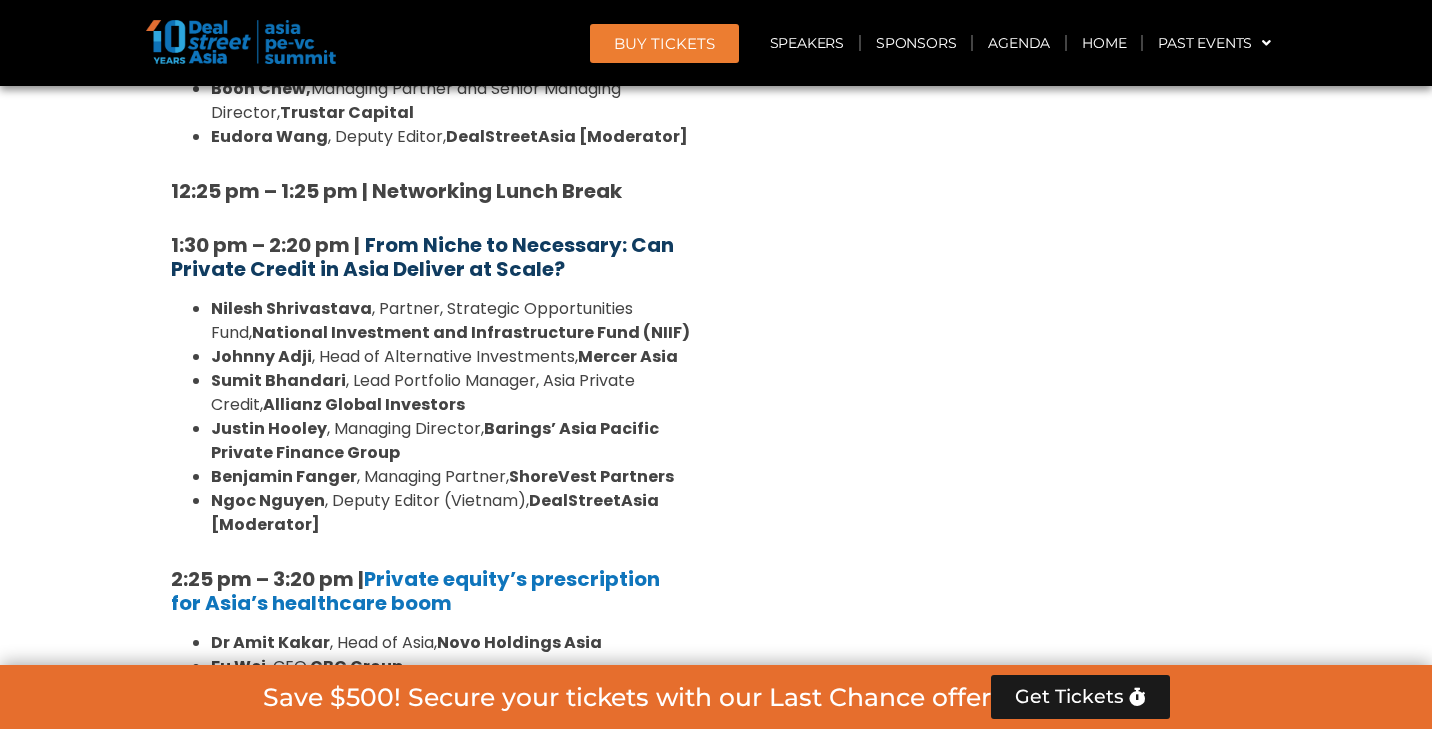 click on "From Niche to Necessary: Can Private Credit in Asia Deliver at Scale?" at bounding box center [422, 257] 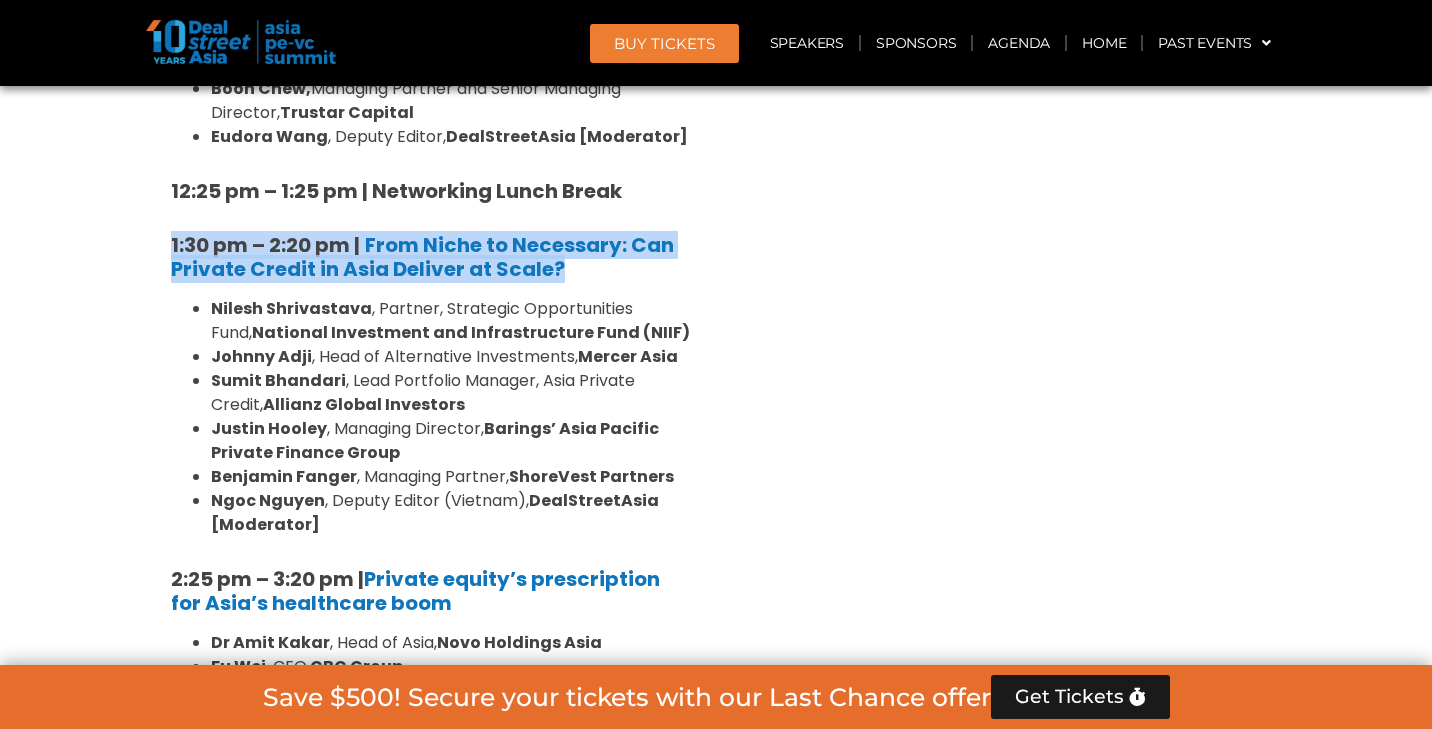 drag, startPoint x: 159, startPoint y: 212, endPoint x: 579, endPoint y: 232, distance: 420.47592 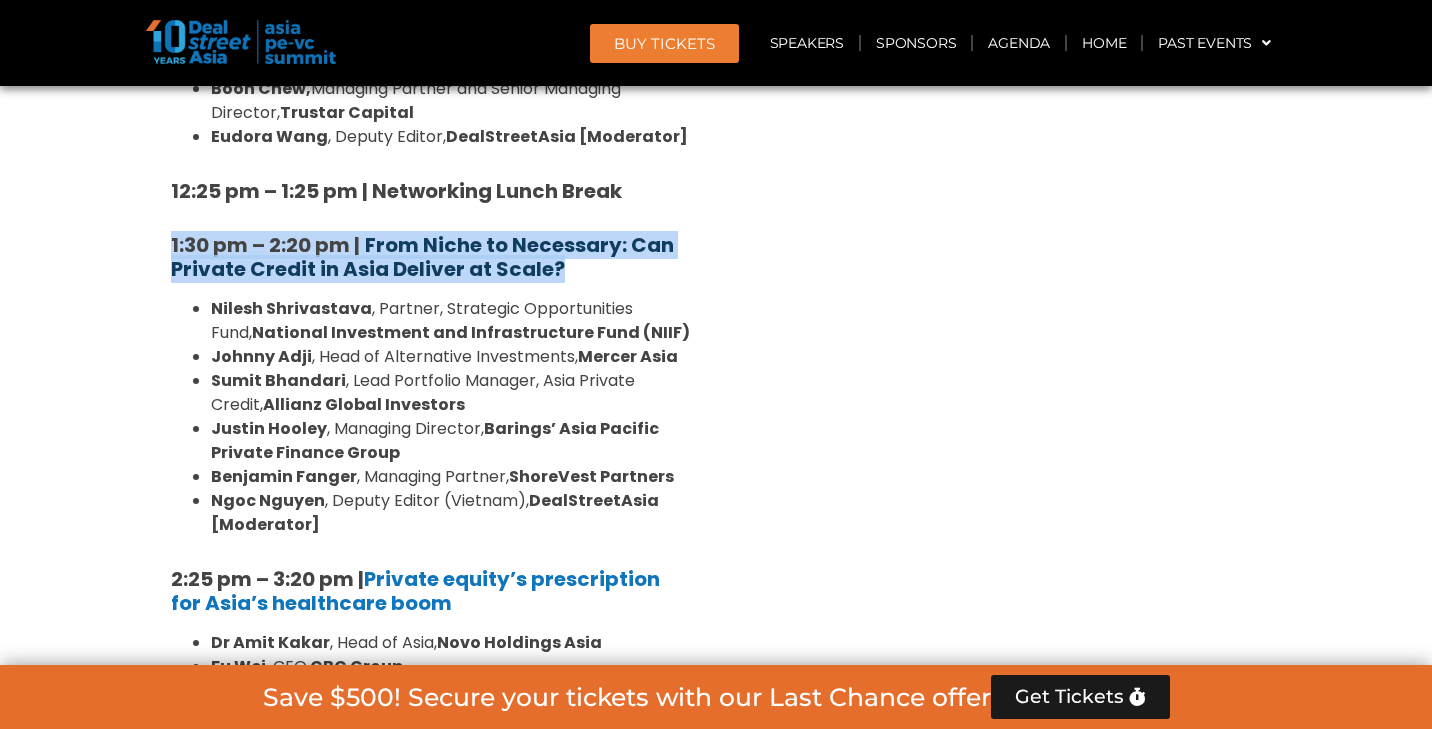 click on "From Niche to Necessary: Can Private Credit in Asia Deliver at Scale?" at bounding box center [422, 257] 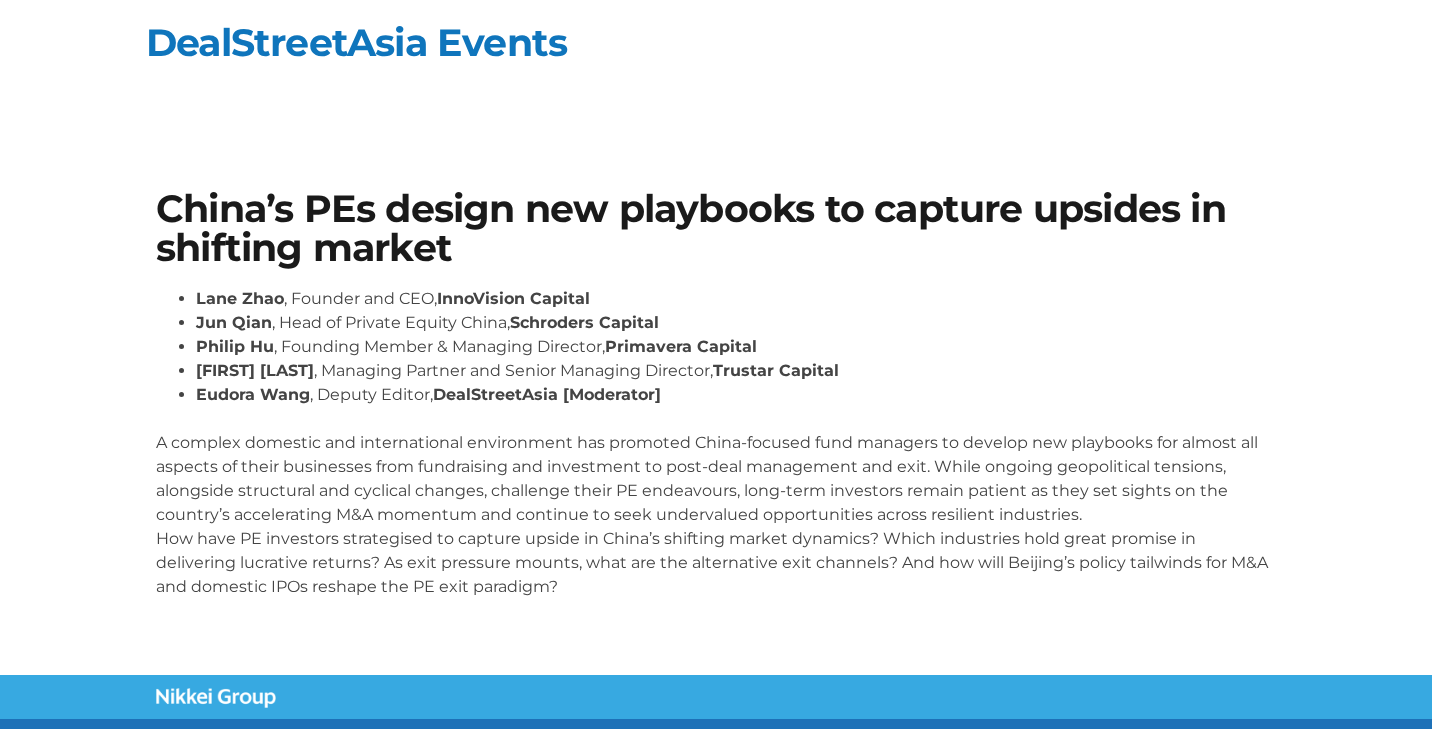 scroll, scrollTop: 0, scrollLeft: 0, axis: both 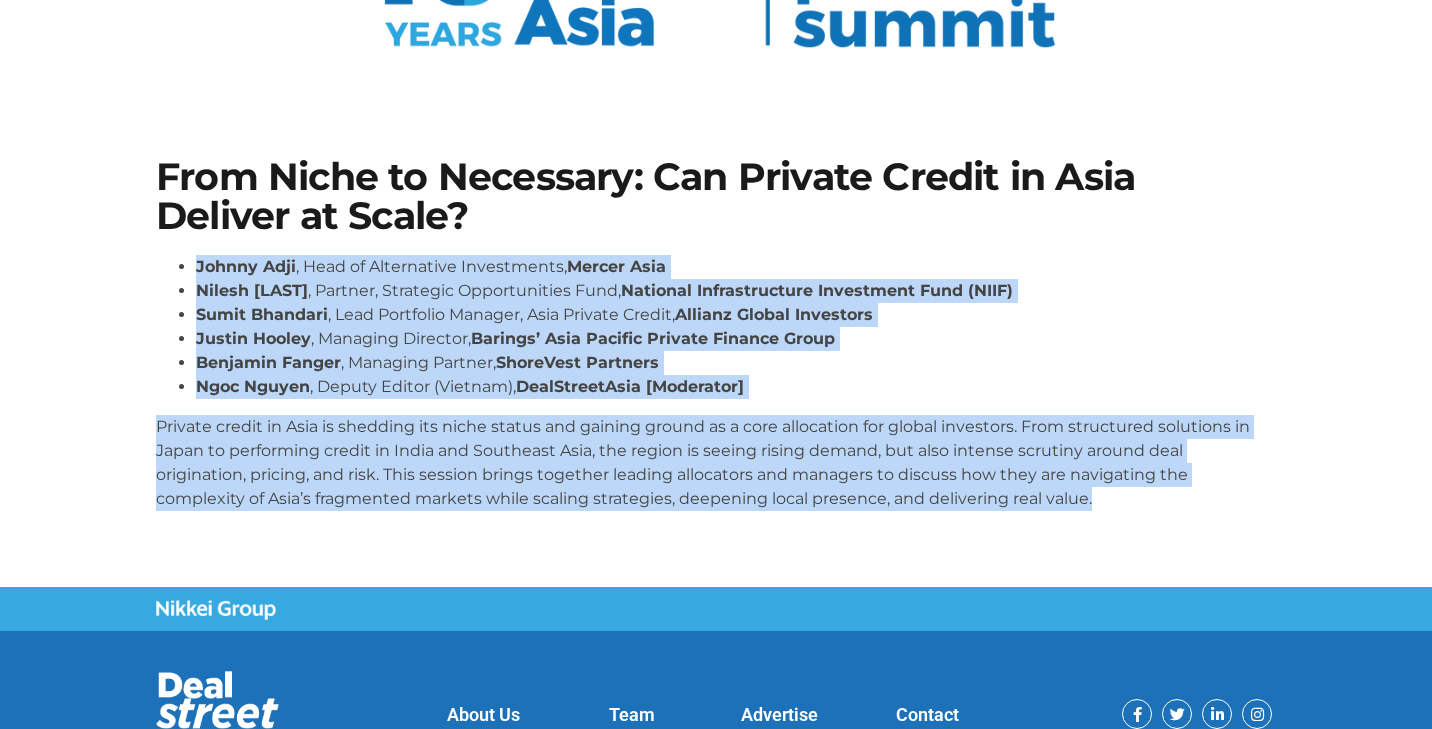 drag, startPoint x: 198, startPoint y: 264, endPoint x: 1114, endPoint y: 506, distance: 947.4281 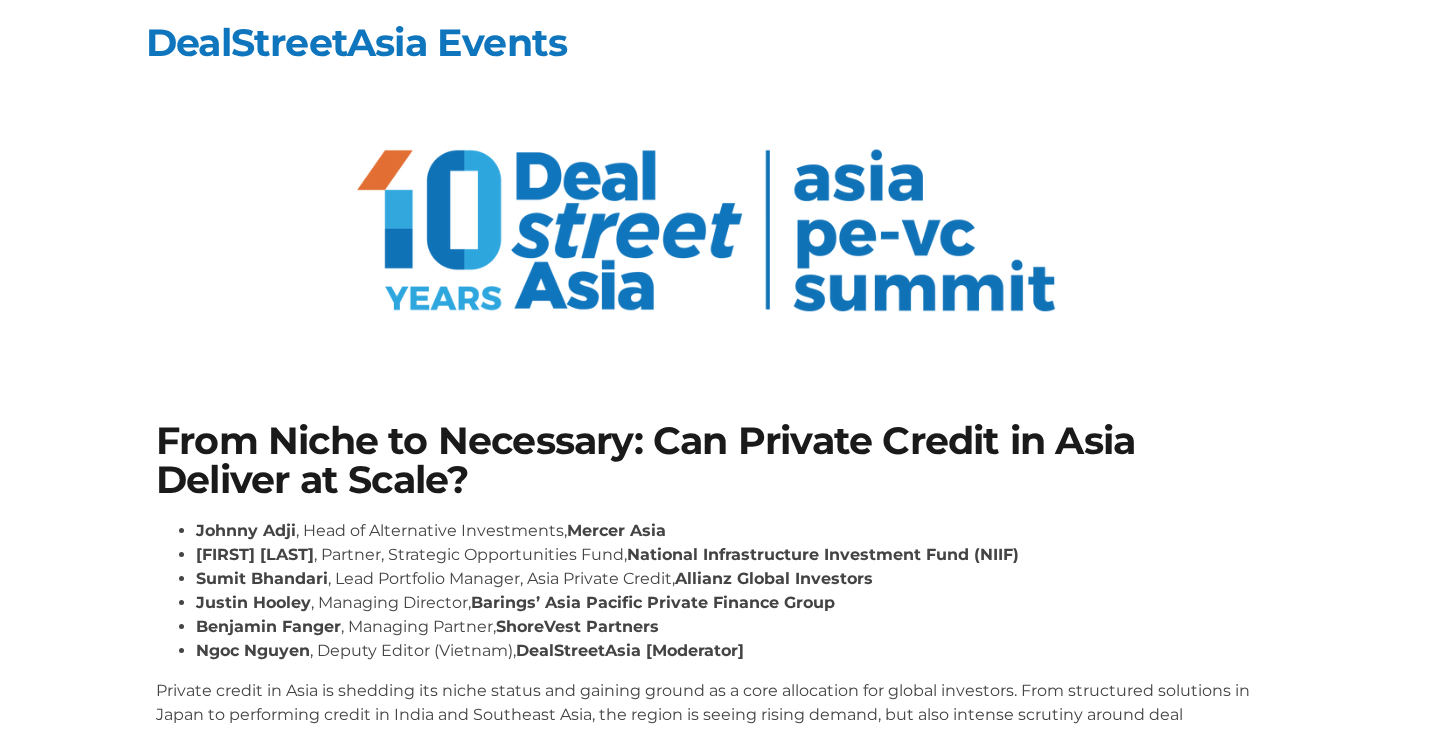 scroll, scrollTop: 0, scrollLeft: 0, axis: both 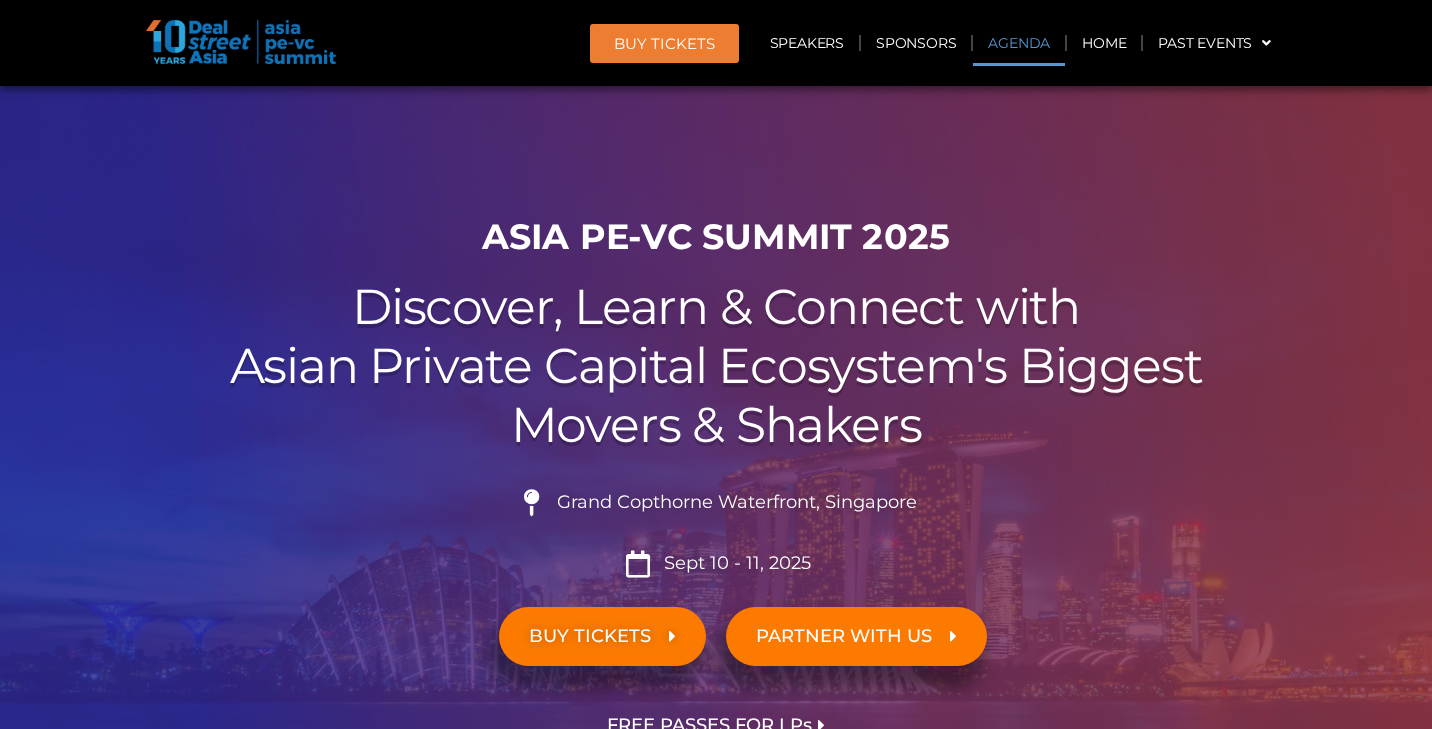 click on "Agenda" 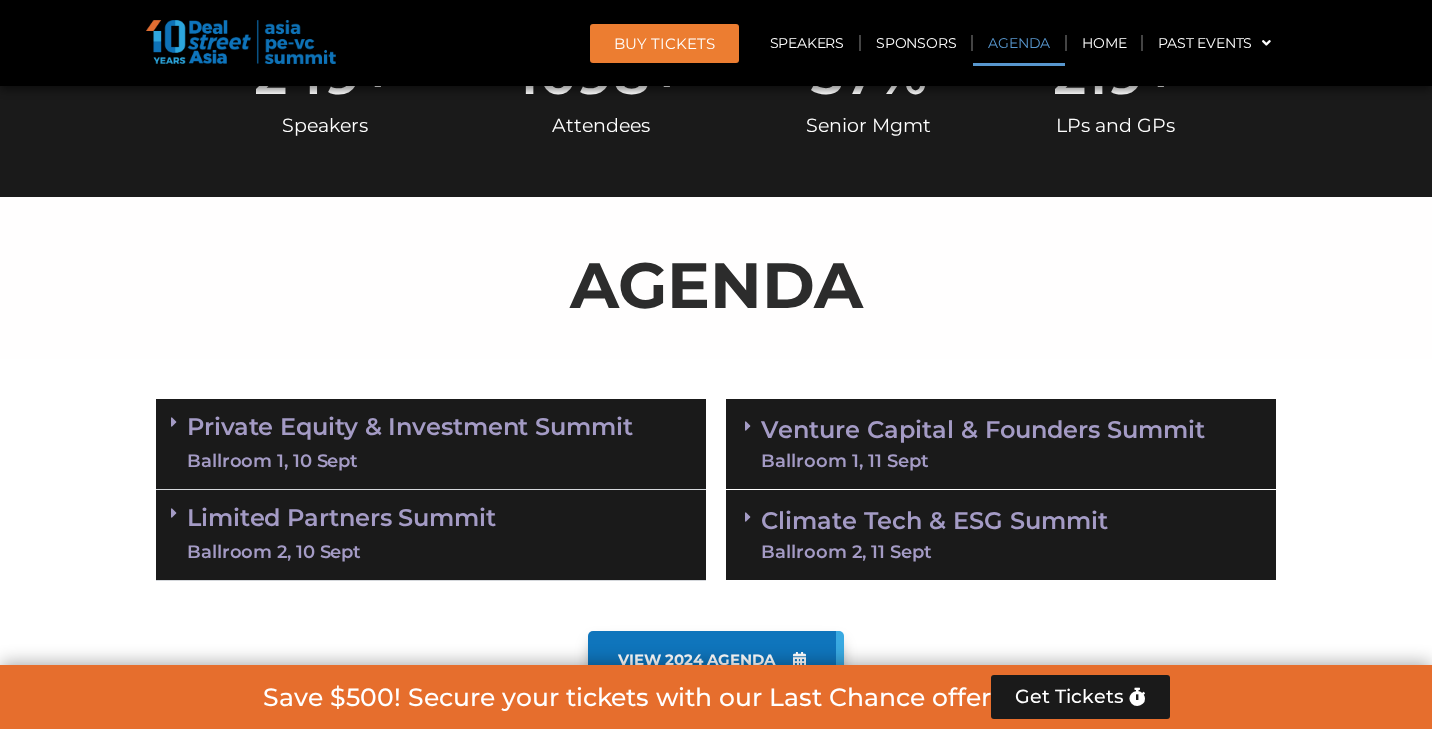 scroll, scrollTop: 1043, scrollLeft: 0, axis: vertical 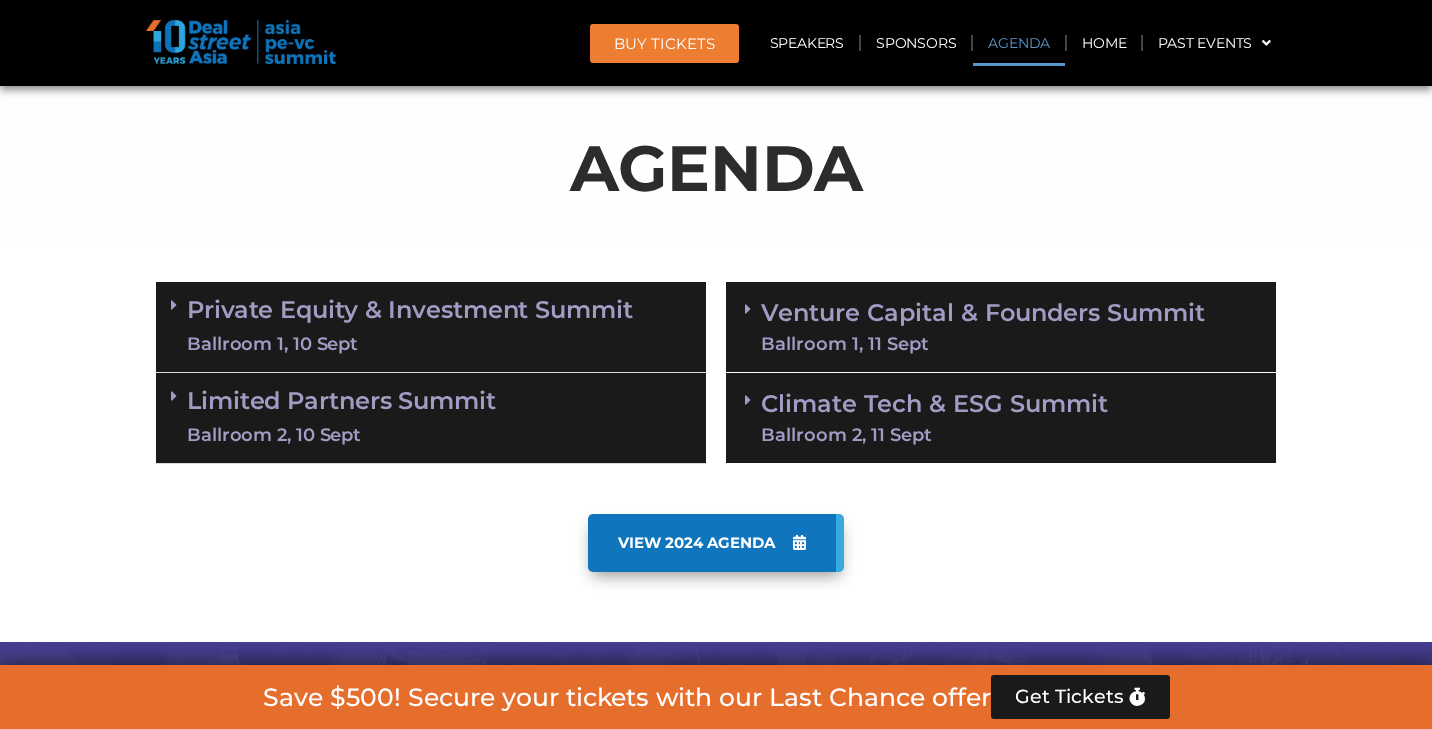 click on "Private Equity & Investment Summit  Ballroom 1, 10 Sept" at bounding box center [410, 327] 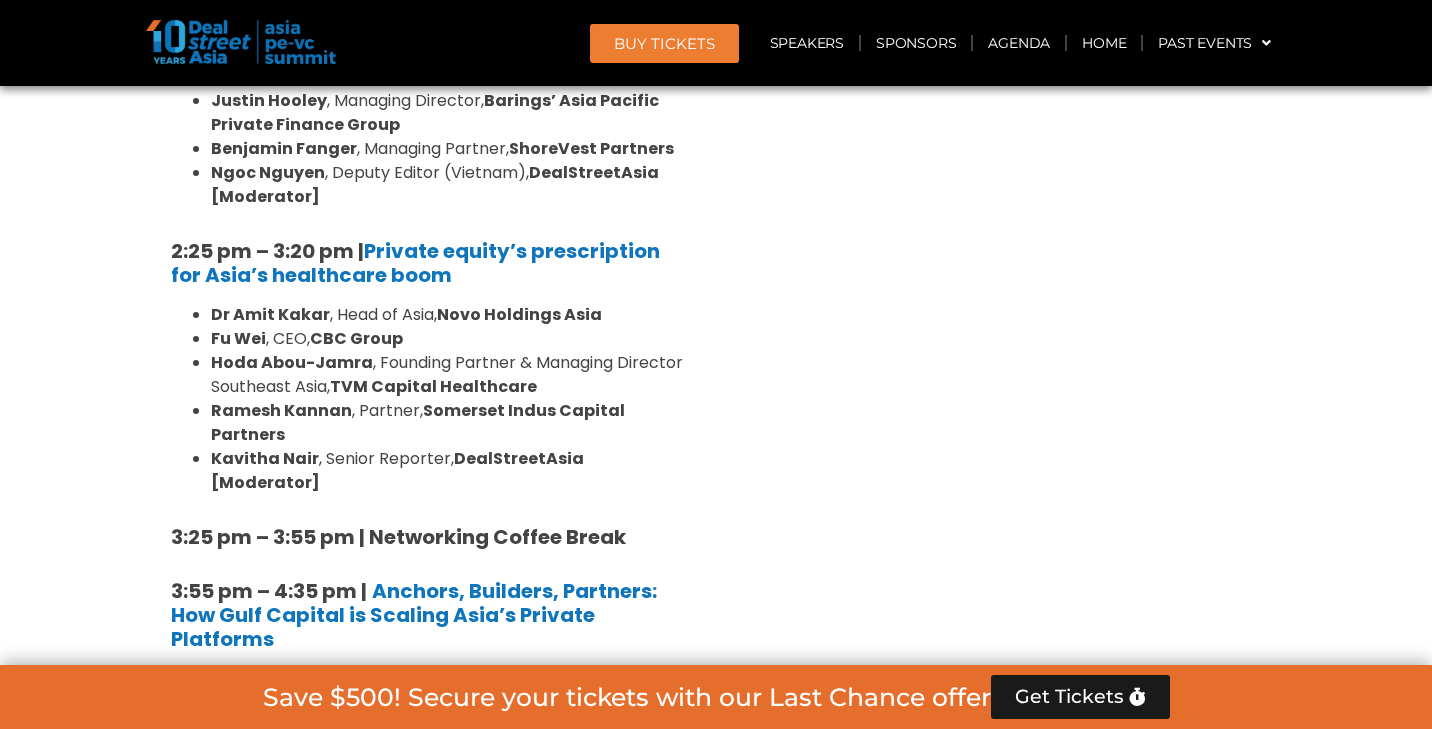 scroll, scrollTop: 2841, scrollLeft: 0, axis: vertical 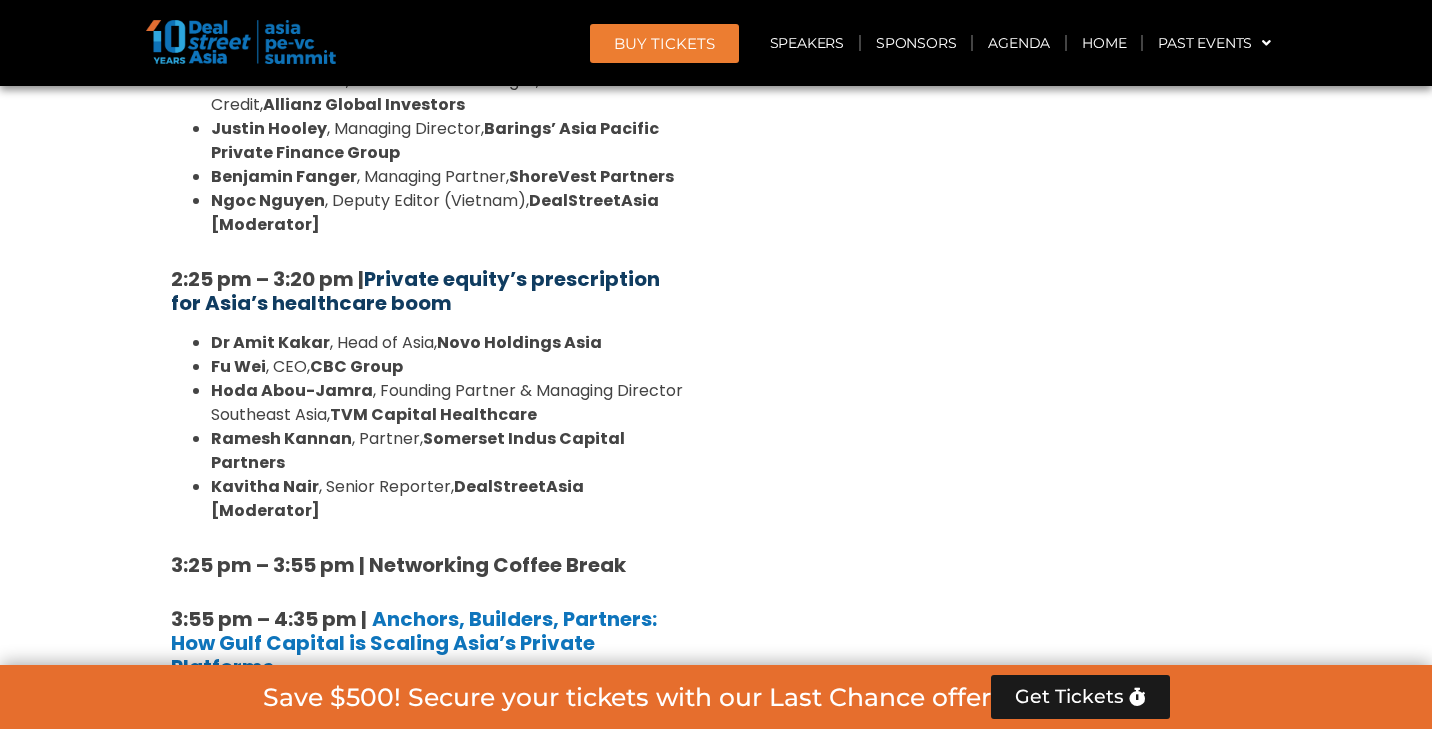 click on "Private equity’s prescription for Asia’s healthcare boom" at bounding box center [415, 291] 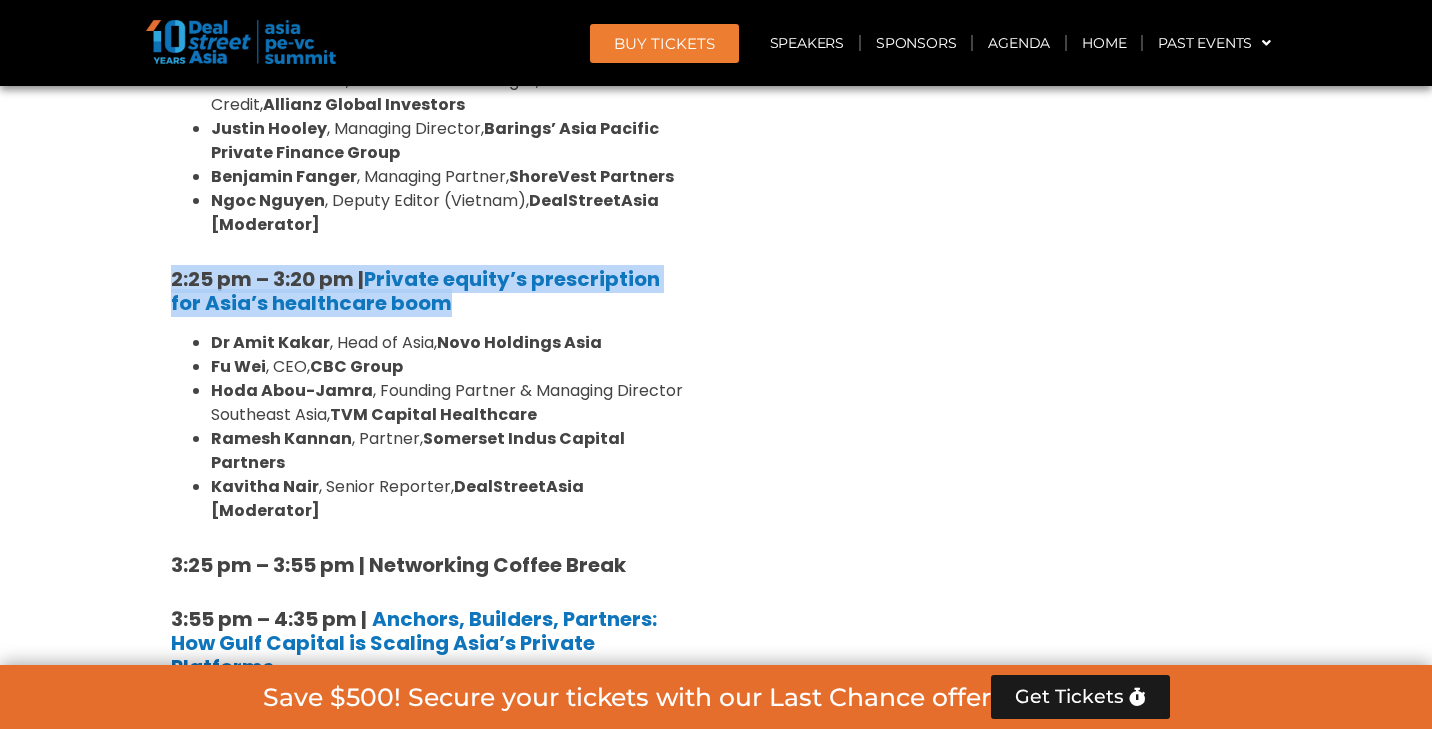 drag, startPoint x: 152, startPoint y: 240, endPoint x: 461, endPoint y: 276, distance: 311.09003 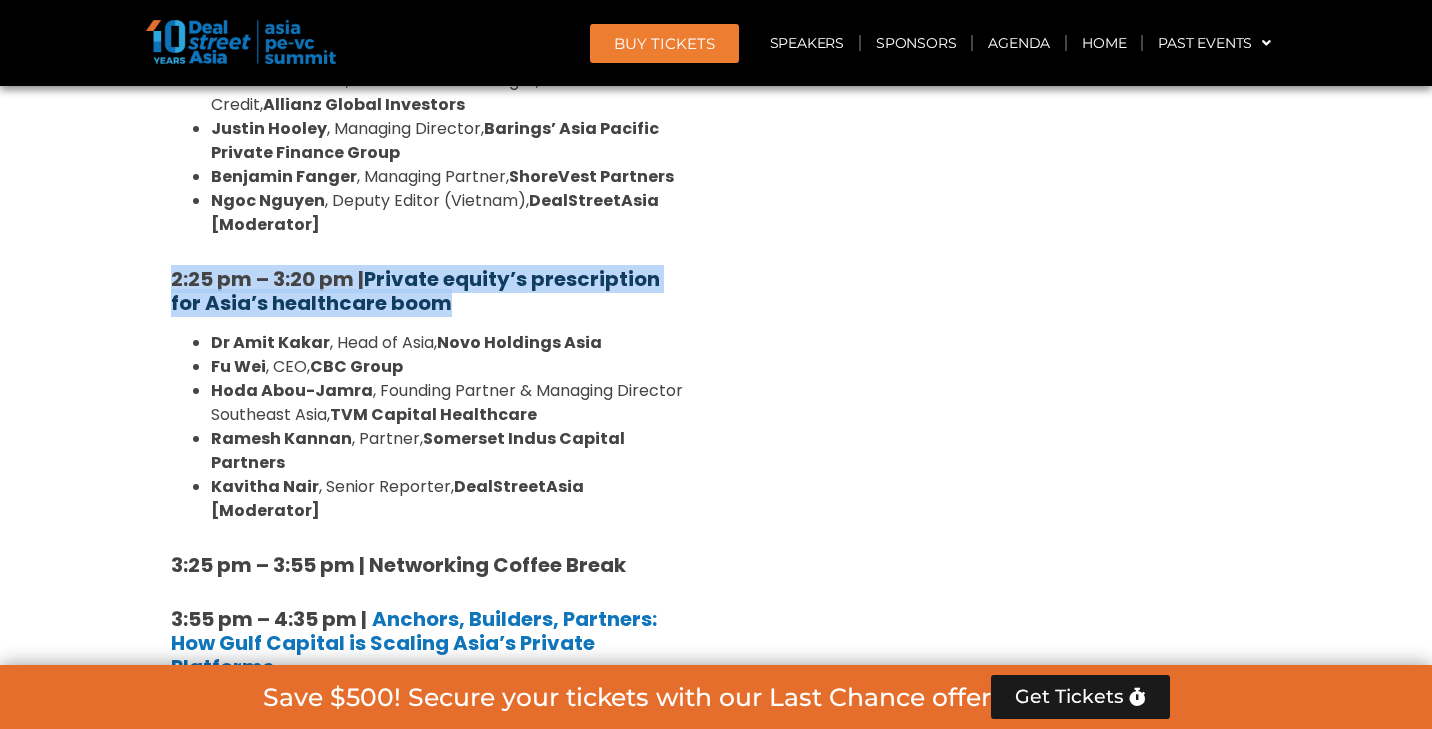 click on "Private equity’s prescription for Asia’s healthcare boom" at bounding box center (415, 291) 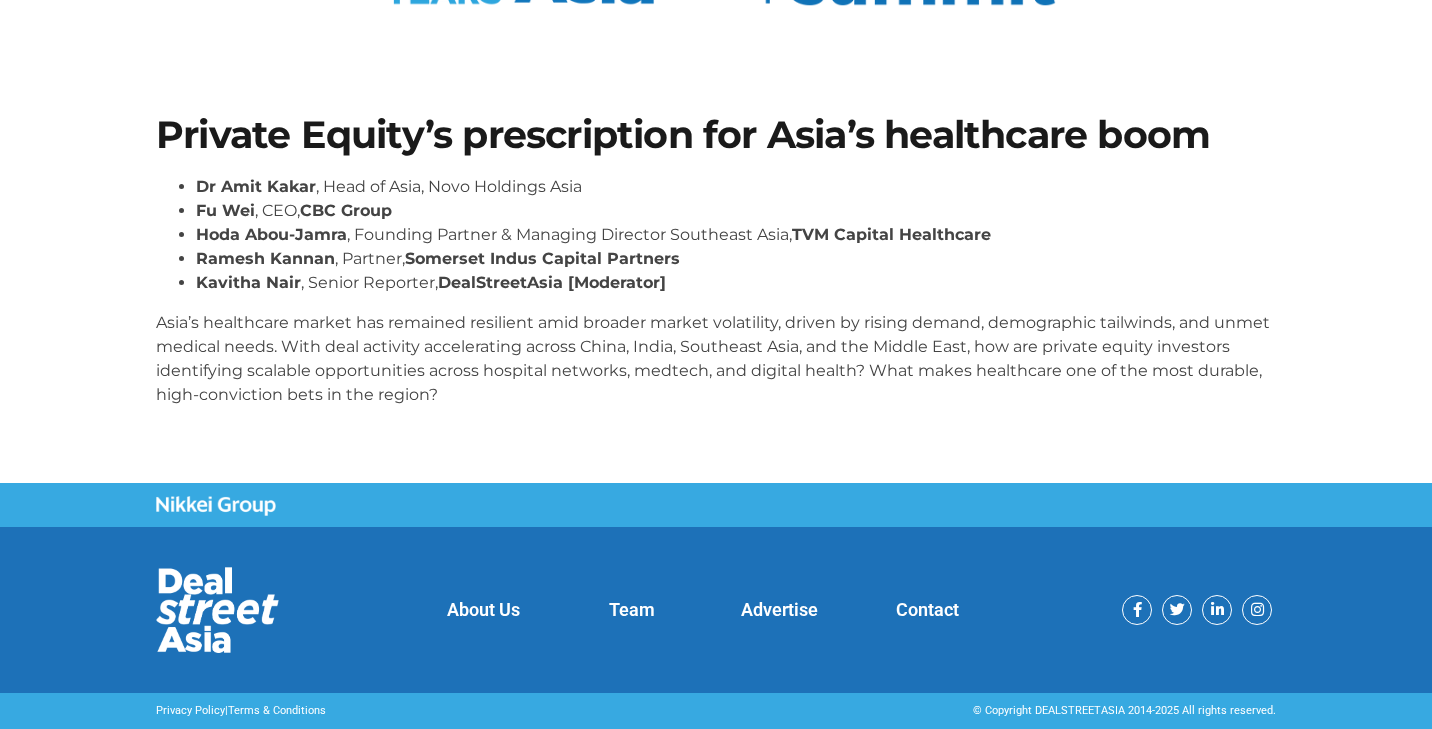 scroll, scrollTop: 305, scrollLeft: 0, axis: vertical 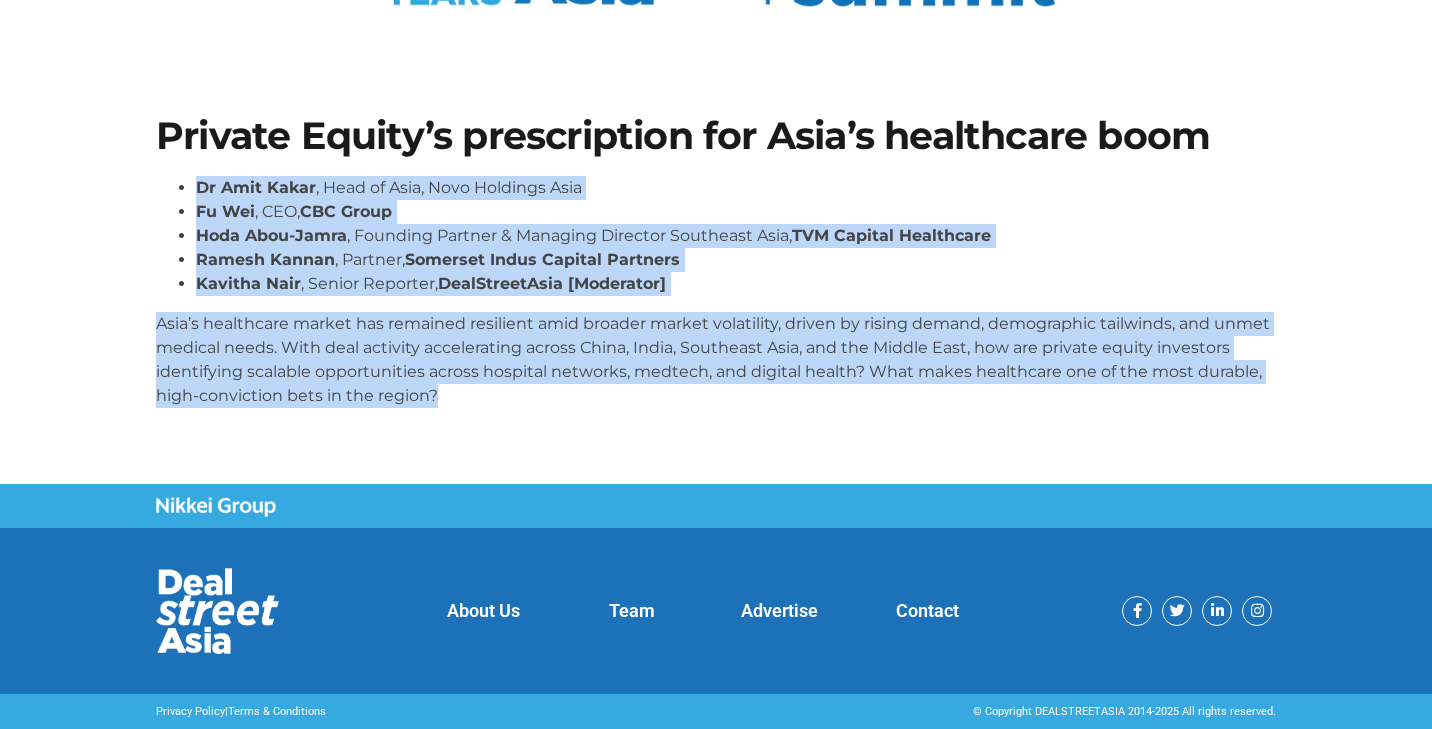 drag, startPoint x: 152, startPoint y: 164, endPoint x: 559, endPoint y: 403, distance: 471.98517 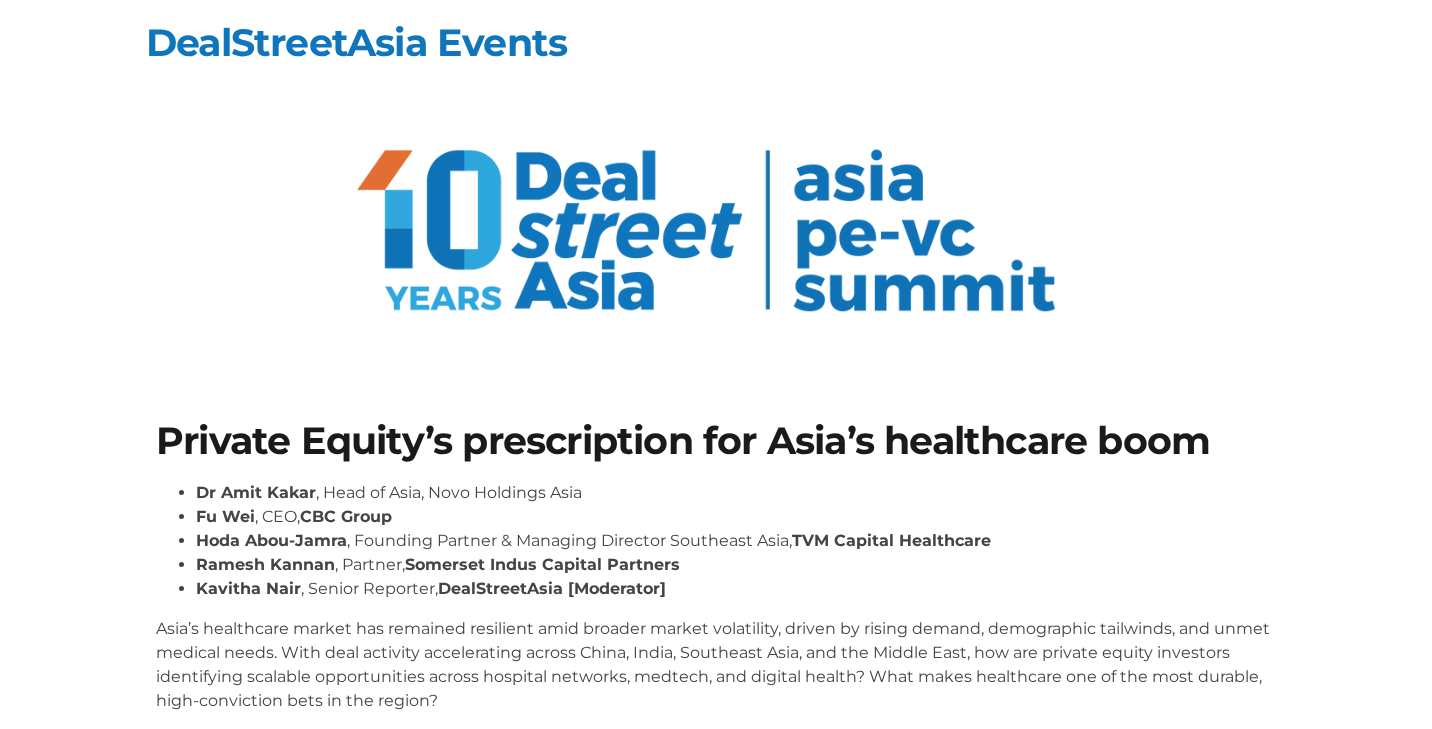 scroll, scrollTop: 0, scrollLeft: 0, axis: both 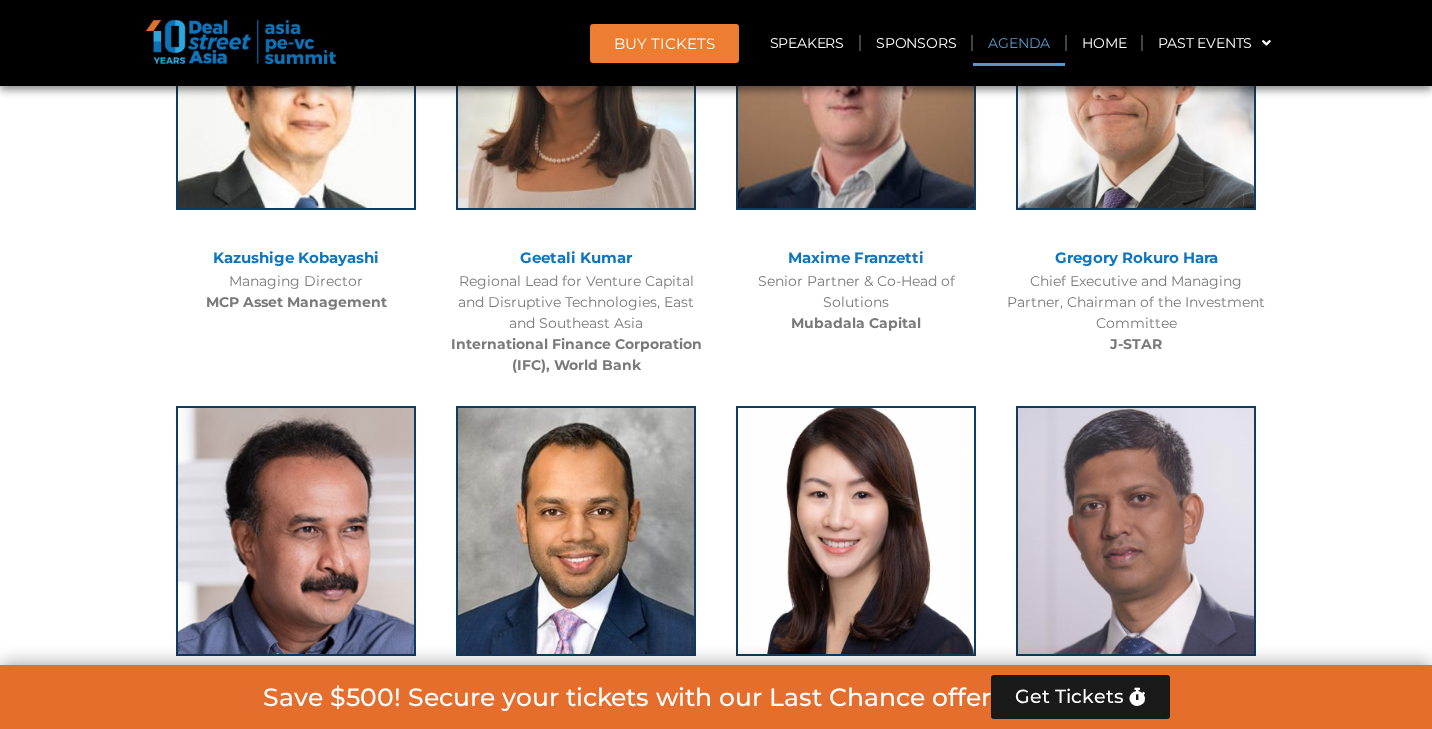 click on "Agenda" 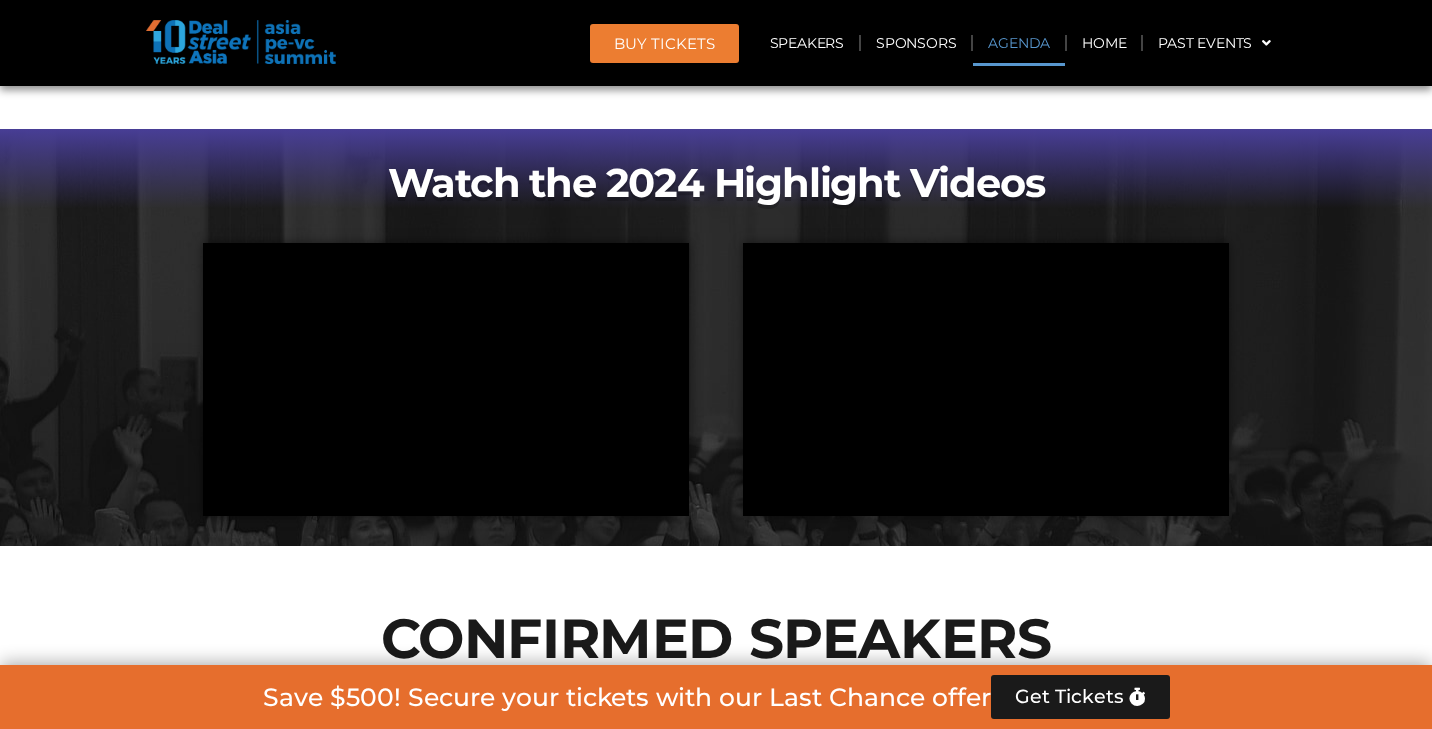 scroll, scrollTop: 1187, scrollLeft: 0, axis: vertical 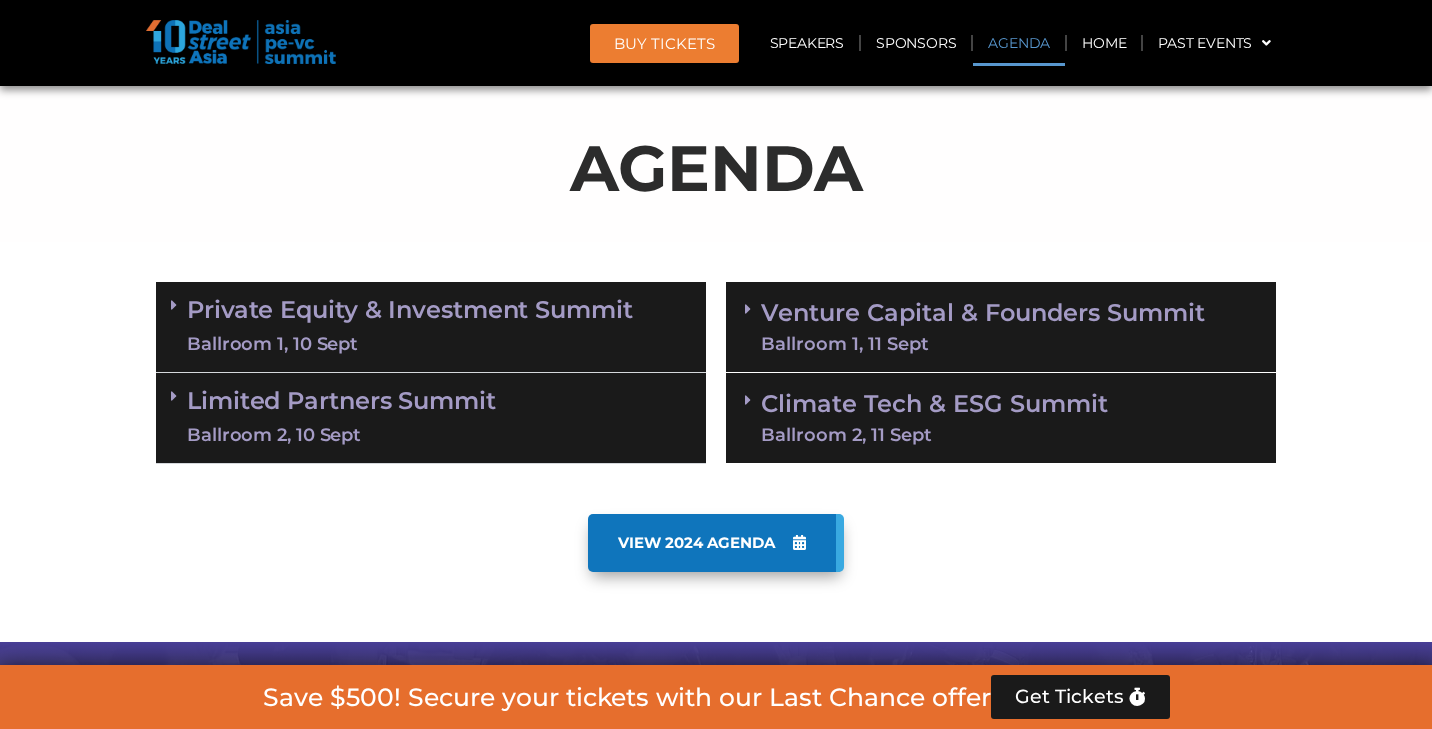 click on "Private Equity & Investment Summit  Ballroom 1, 10 Sept" at bounding box center (410, 327) 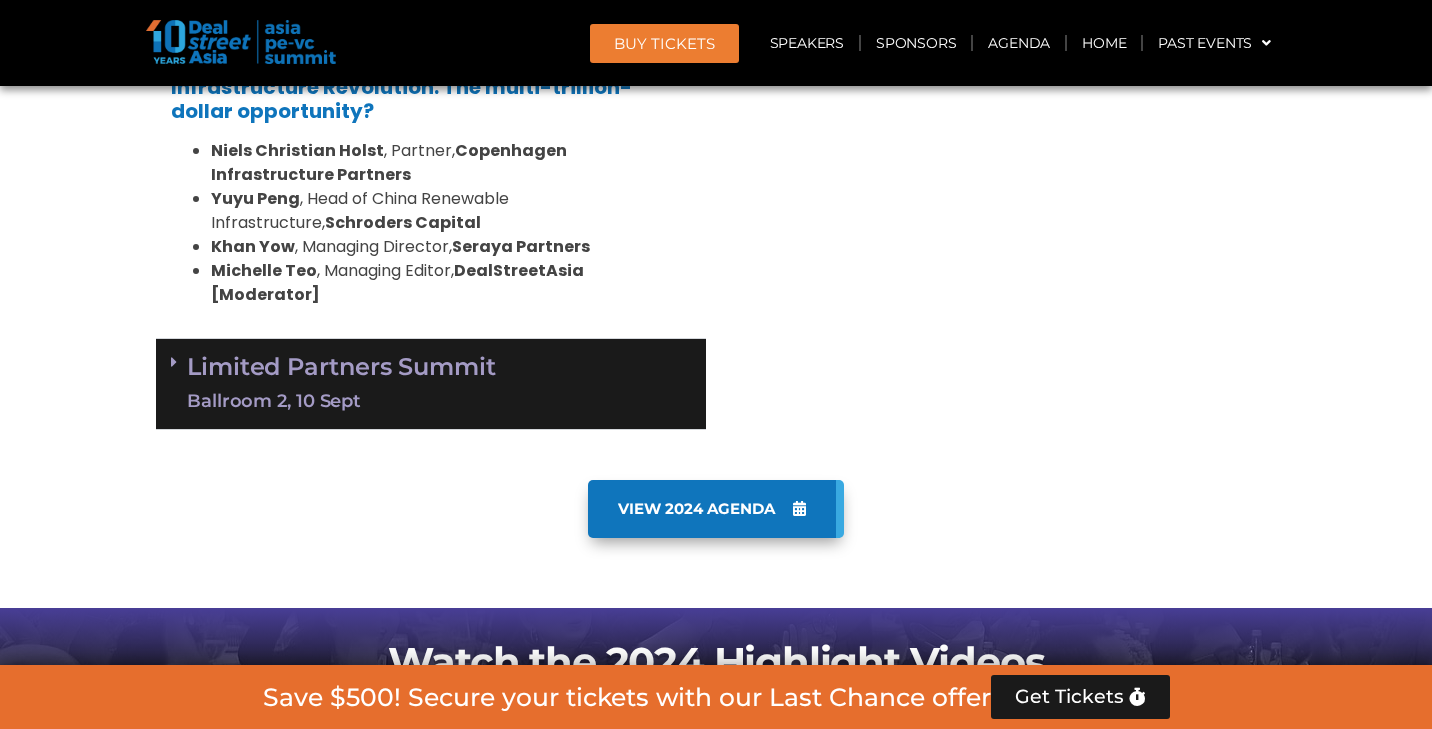 scroll, scrollTop: 4182, scrollLeft: 0, axis: vertical 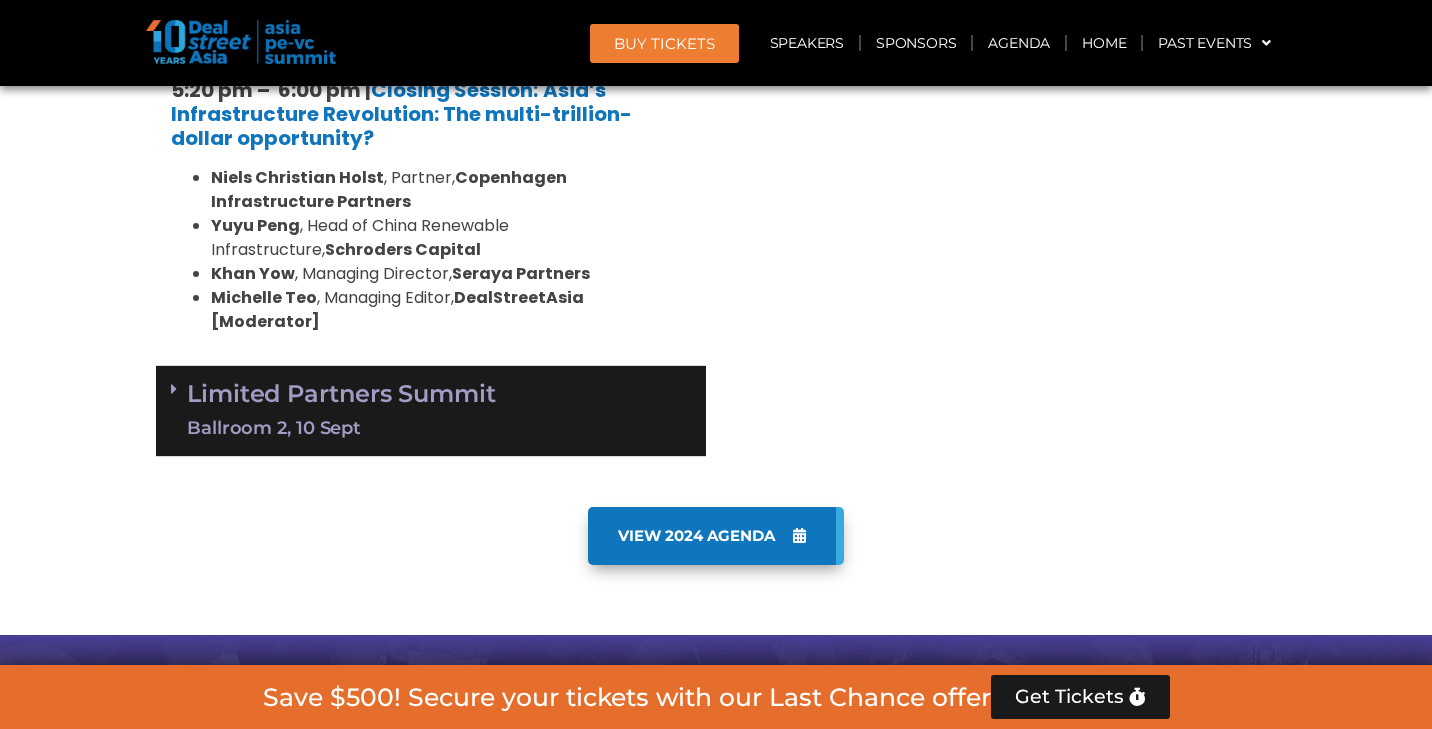 click on "Limited Partners Summit  Ballroom 2, 10 Sept" at bounding box center [341, 411] 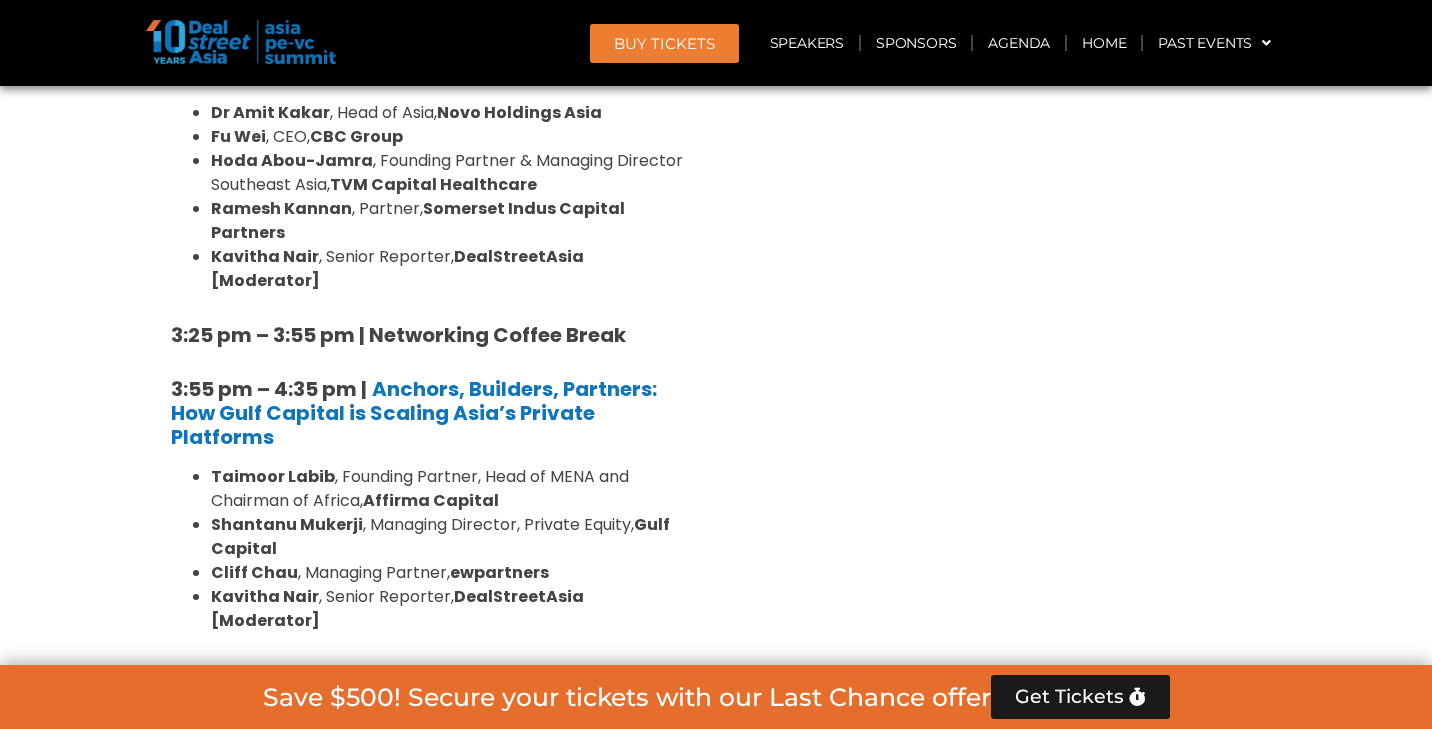 scroll, scrollTop: 3232, scrollLeft: 0, axis: vertical 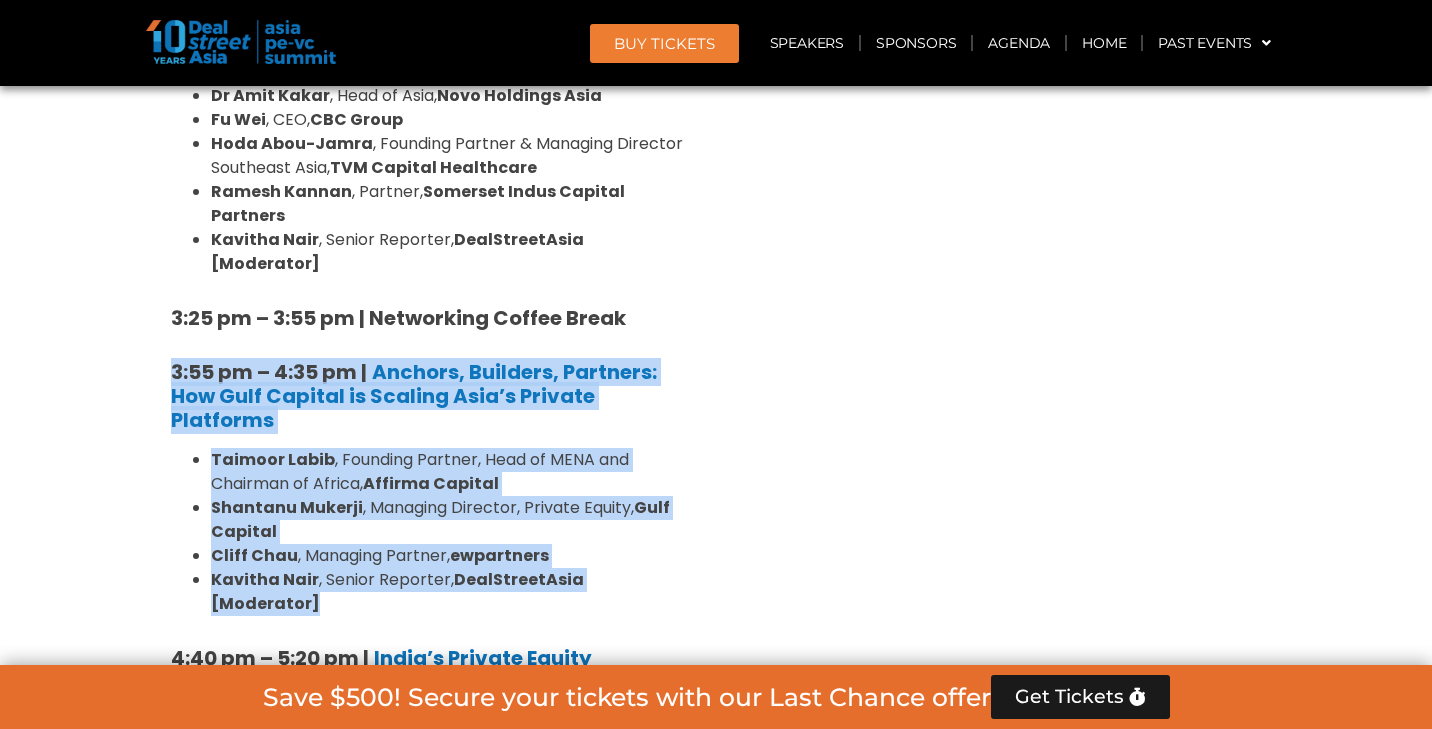 drag, startPoint x: 166, startPoint y: 281, endPoint x: 694, endPoint y: 505, distance: 573.55035 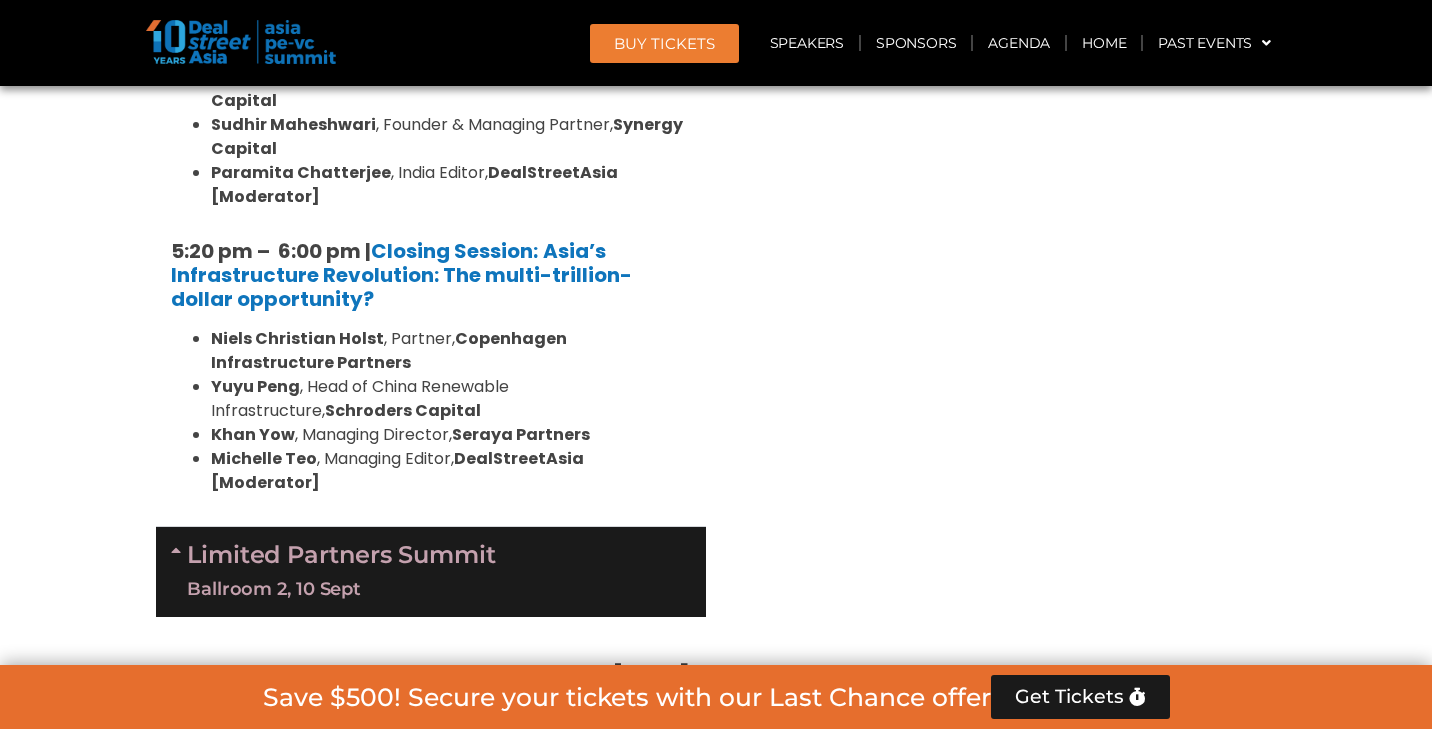 scroll, scrollTop: 4016, scrollLeft: 0, axis: vertical 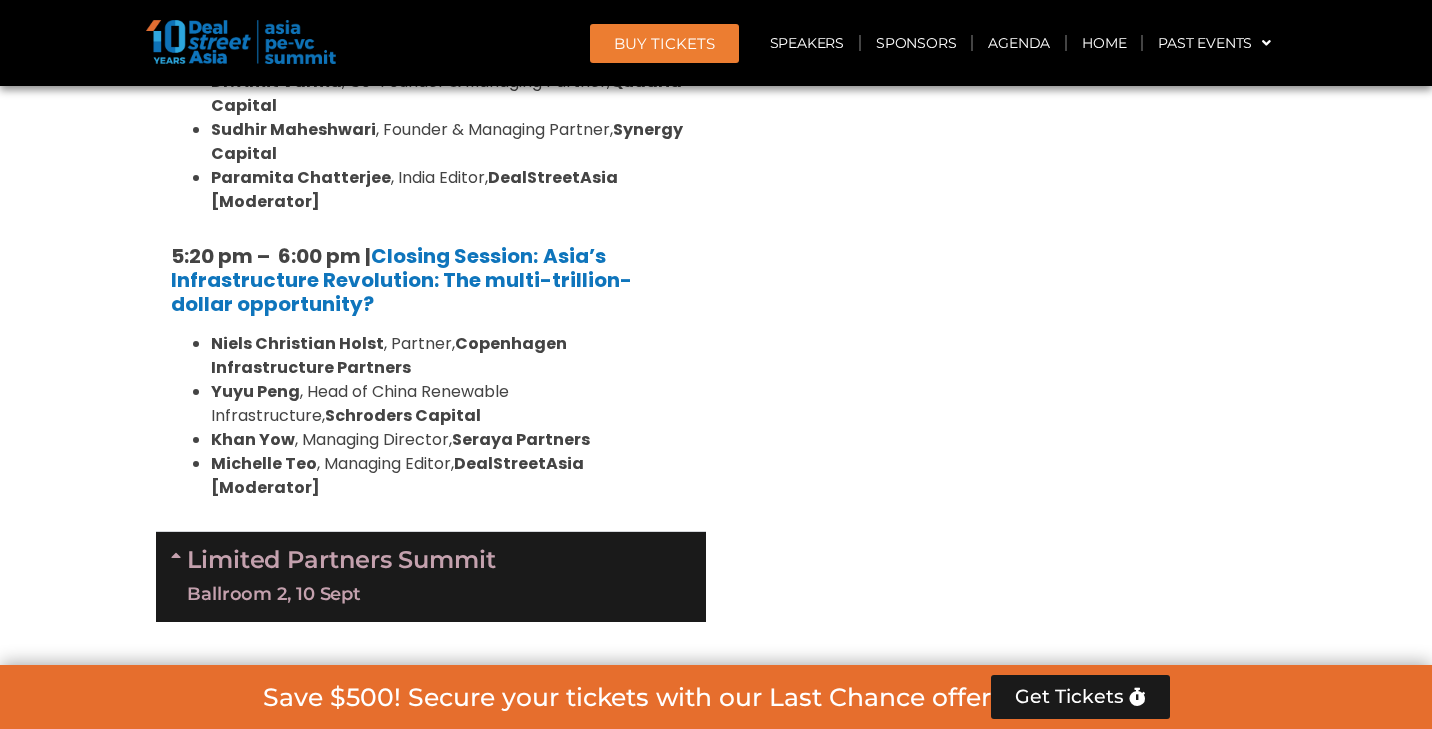 click on "Limited Partners Summit  Ballroom 2, 10 Sept" at bounding box center [431, 577] 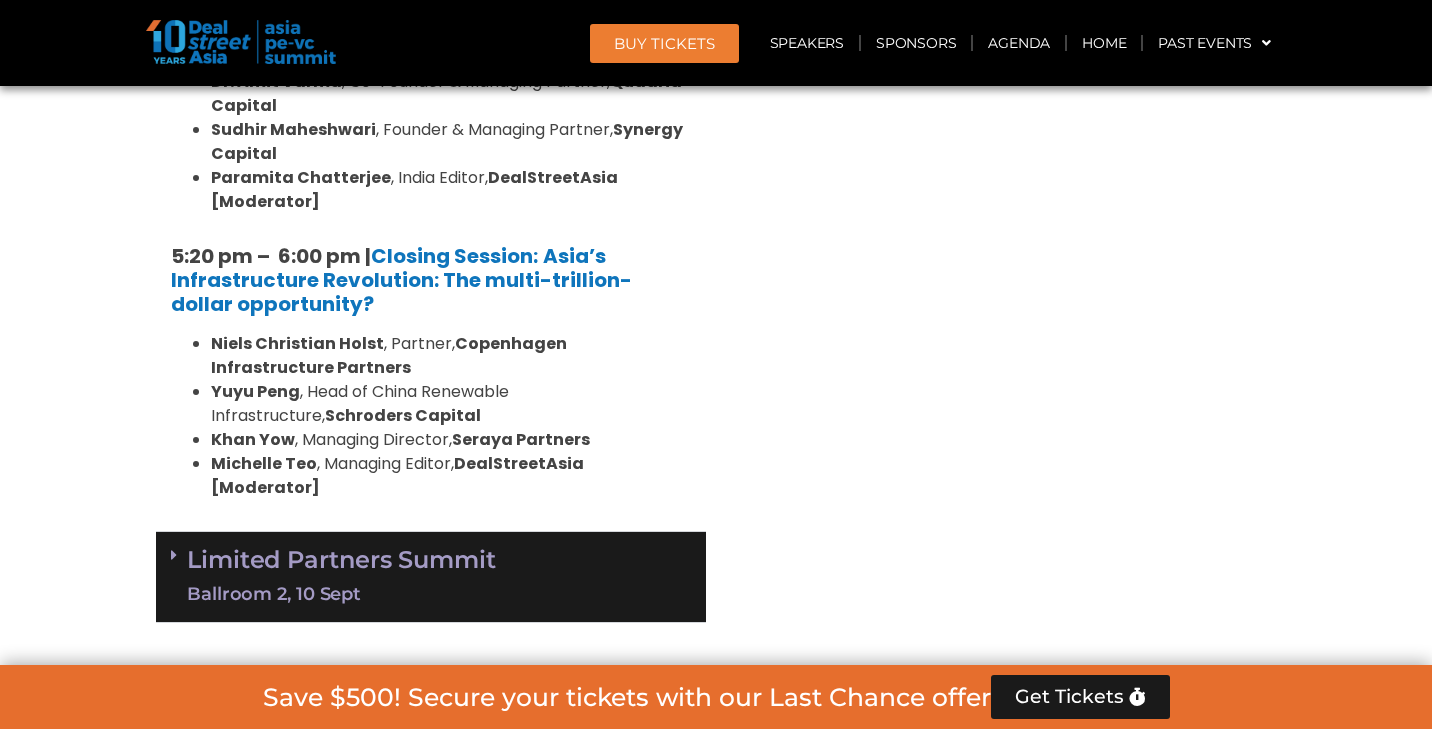 click on "Limited Partners Summit  Ballroom 2, 10 Sept" at bounding box center (431, 577) 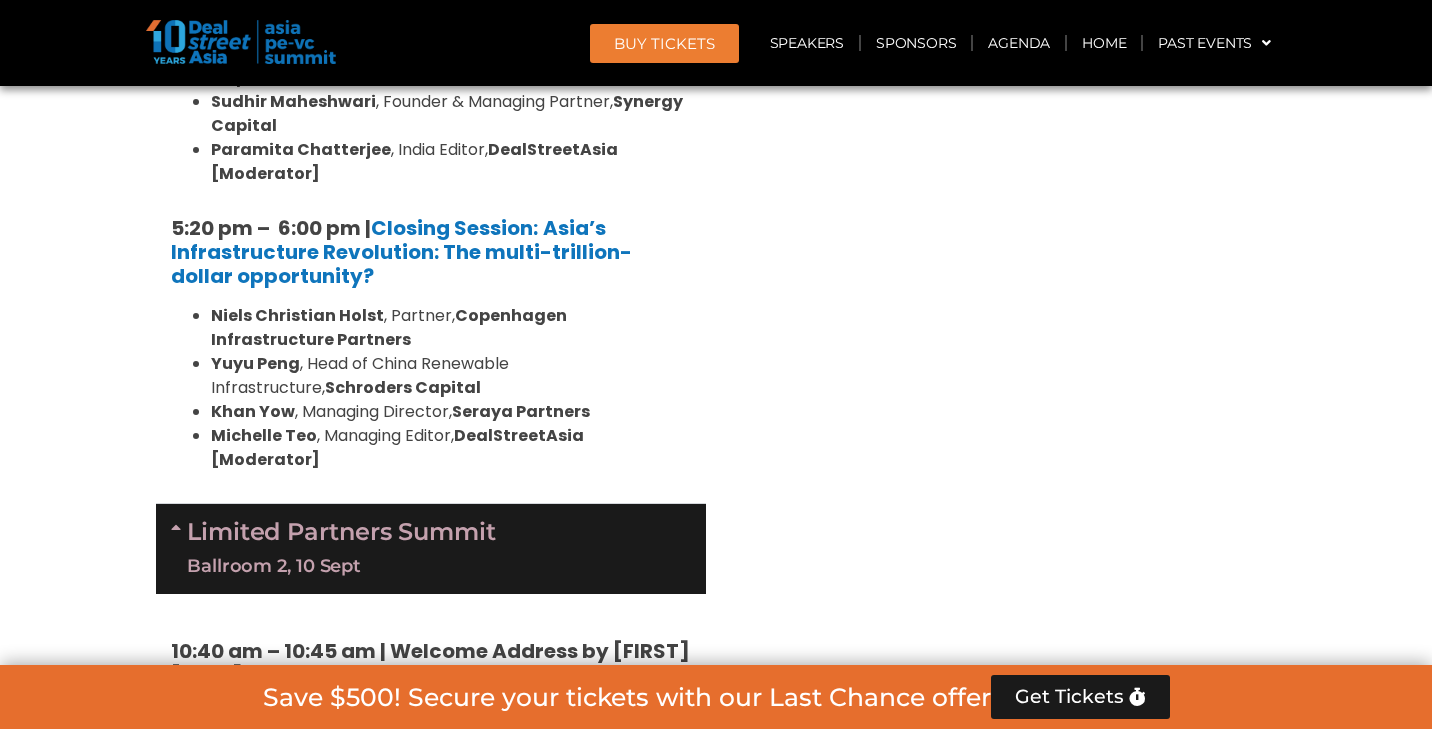 scroll, scrollTop: 4043, scrollLeft: 0, axis: vertical 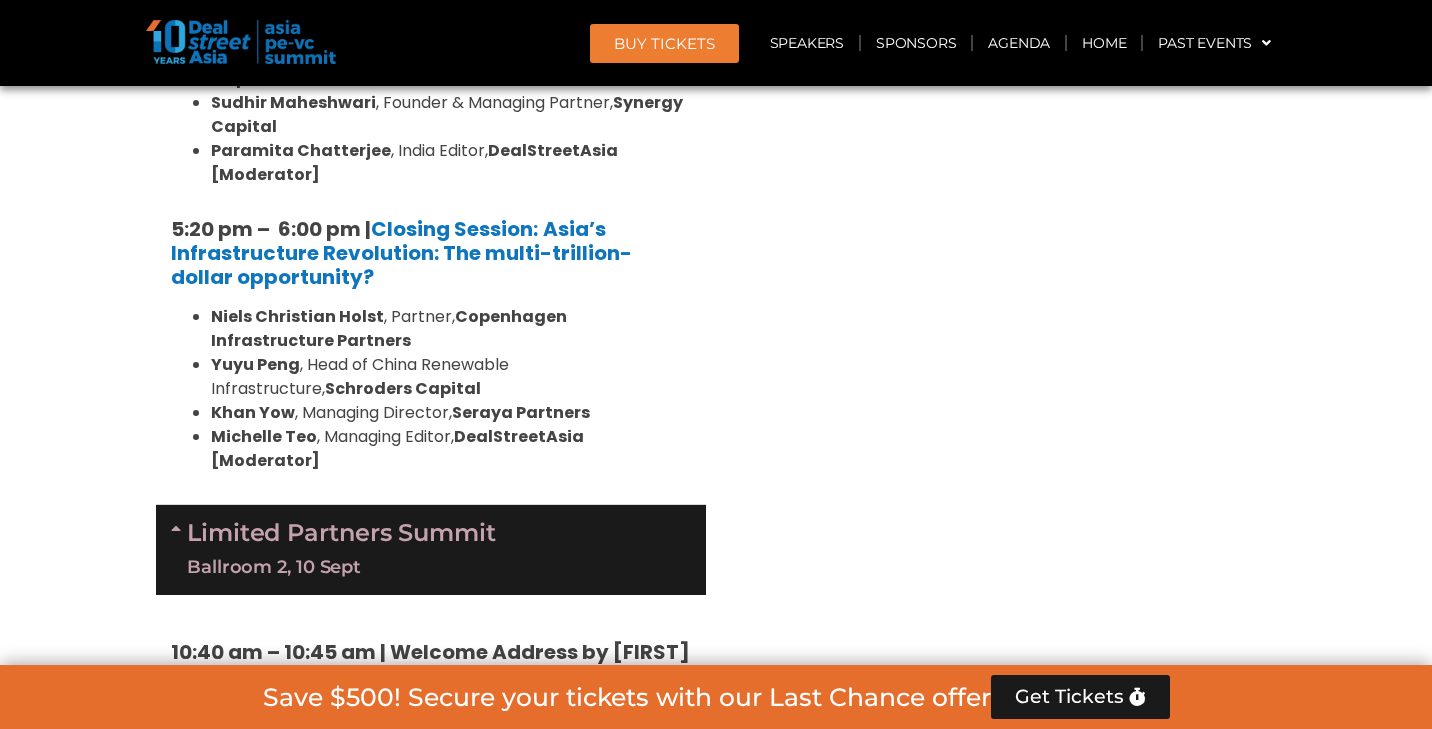 click on "Michelle Teo , Managing Editor,  DealStreetAsia [Moderator]" at bounding box center (451, 449) 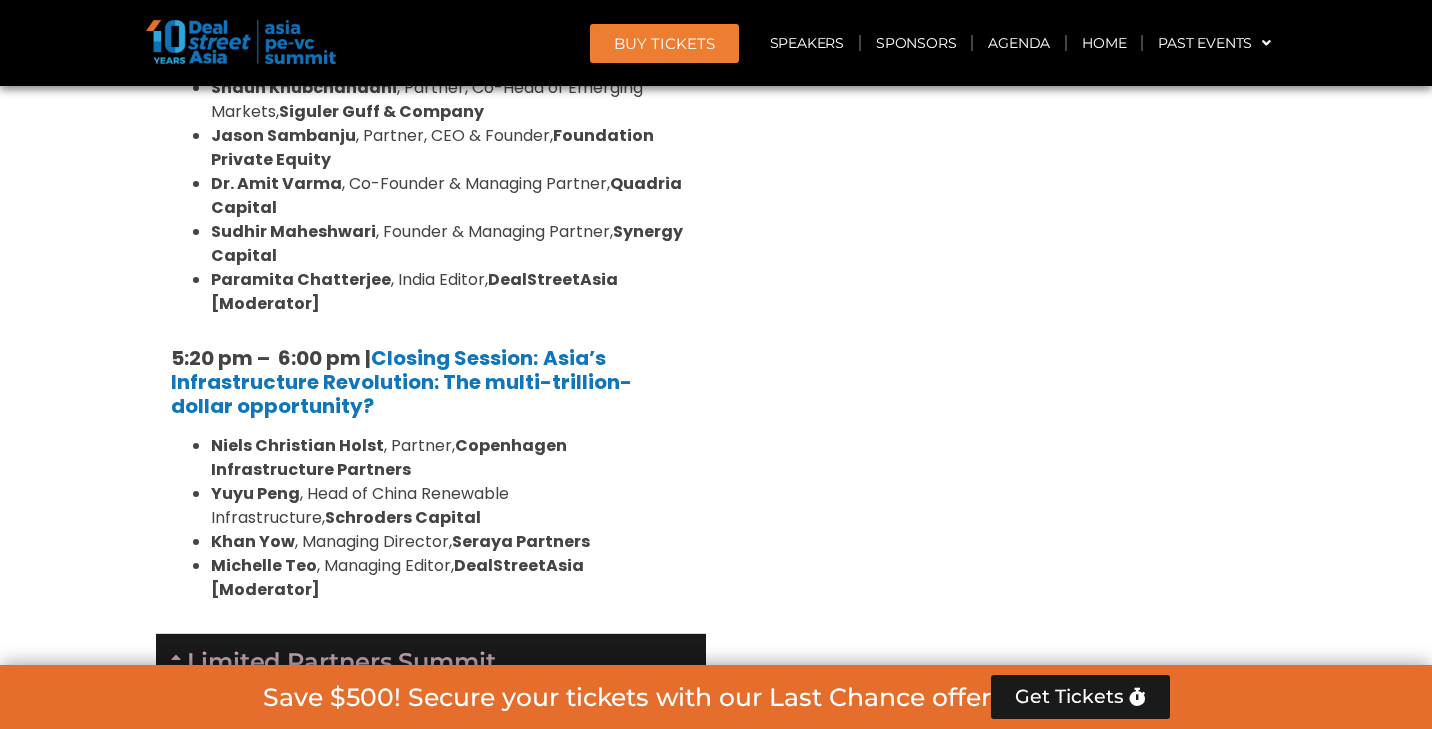 scroll, scrollTop: 3915, scrollLeft: 0, axis: vertical 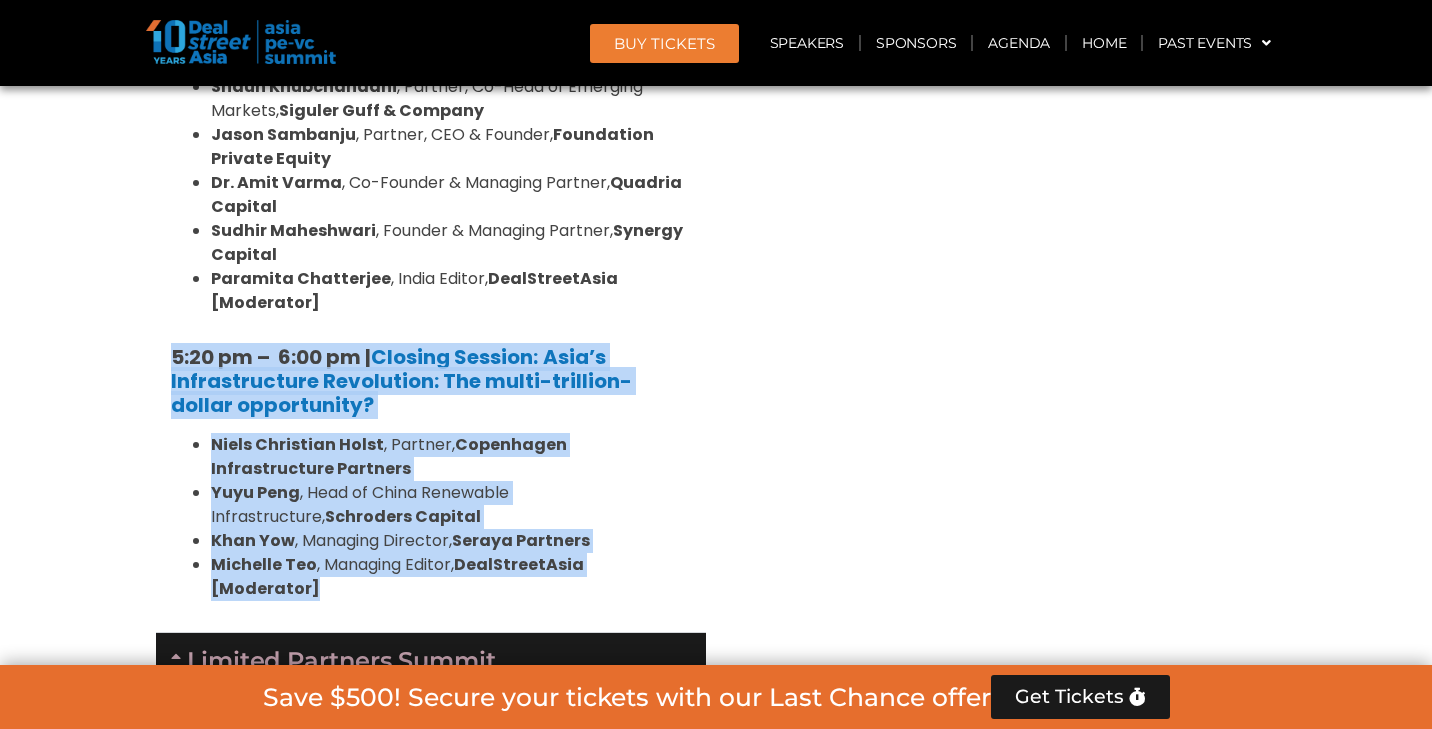 drag, startPoint x: 160, startPoint y: 238, endPoint x: 710, endPoint y: 471, distance: 597.3182 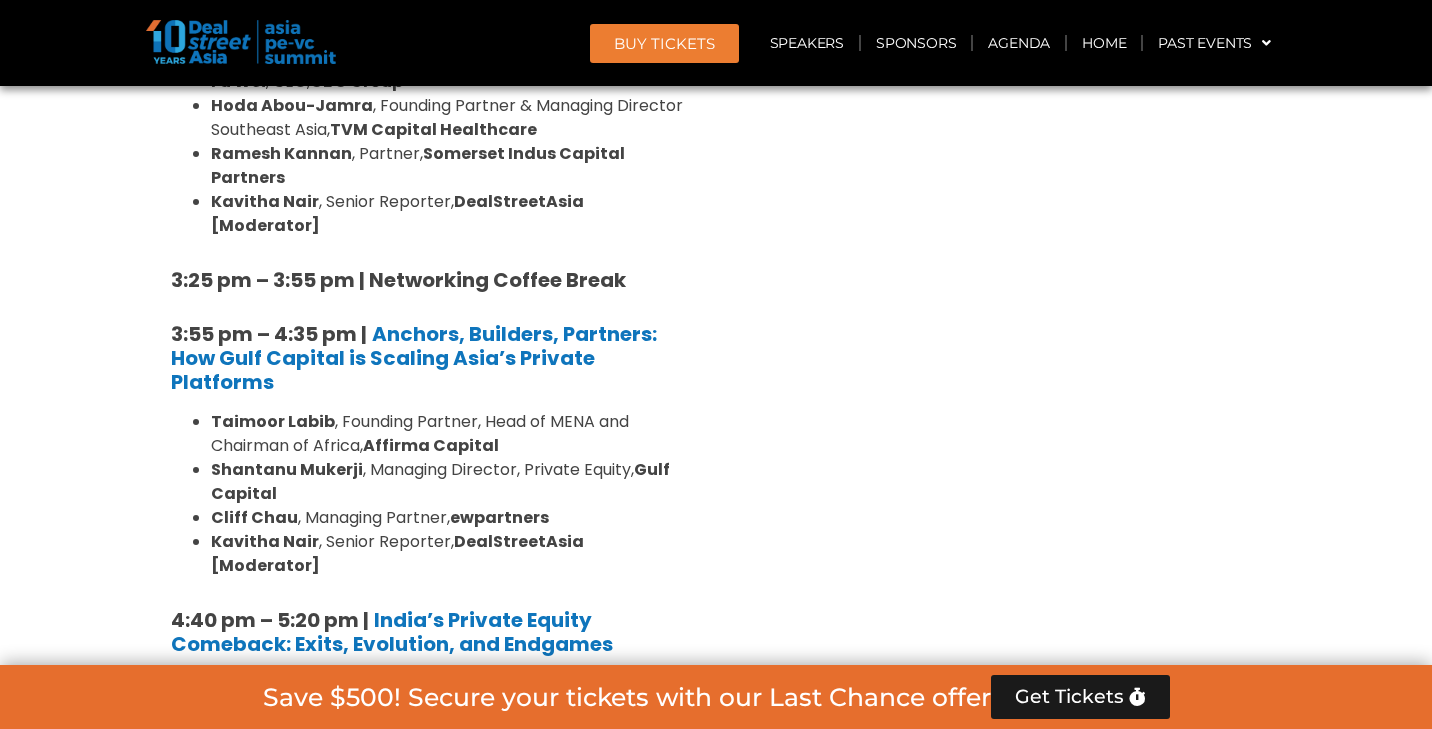 scroll, scrollTop: 3277, scrollLeft: 0, axis: vertical 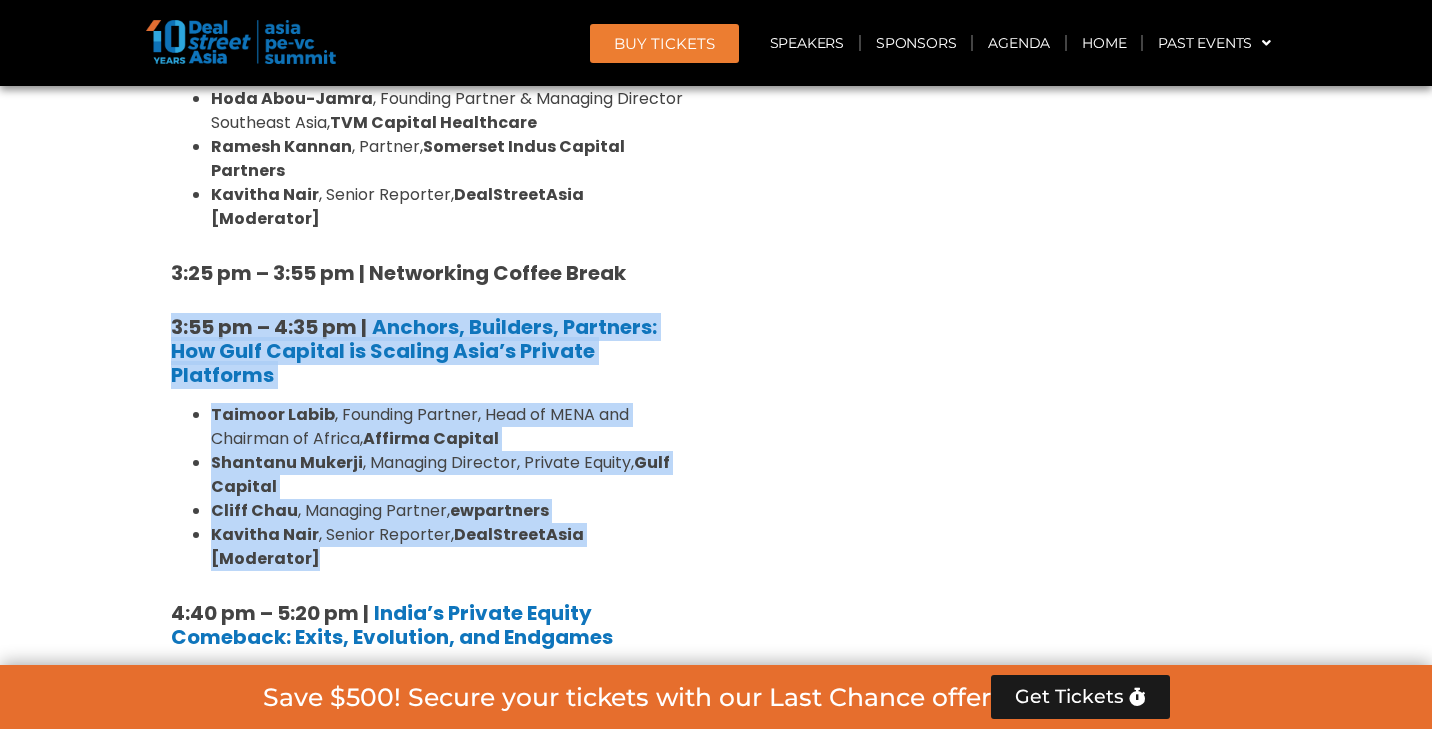drag, startPoint x: 142, startPoint y: 236, endPoint x: 687, endPoint y: 460, distance: 589.2377 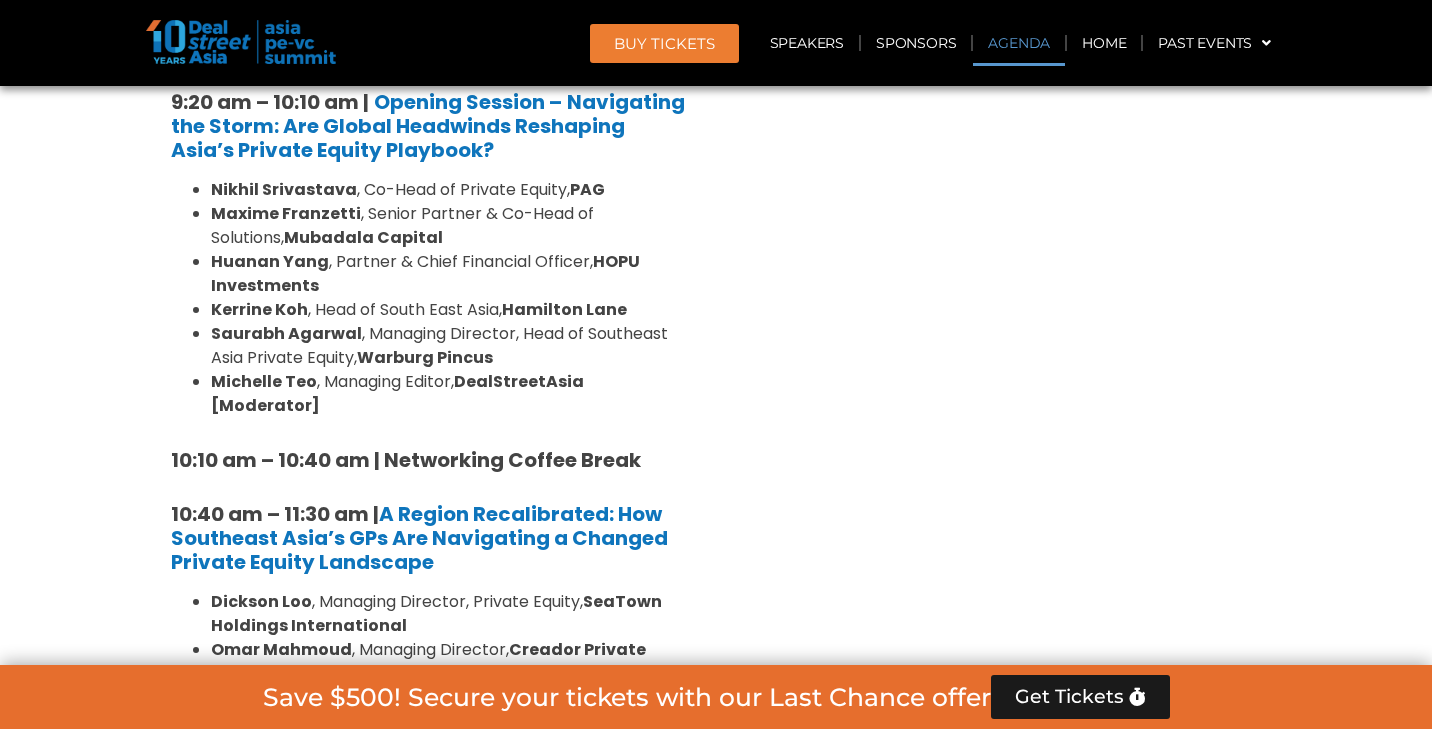 scroll, scrollTop: 1705, scrollLeft: 0, axis: vertical 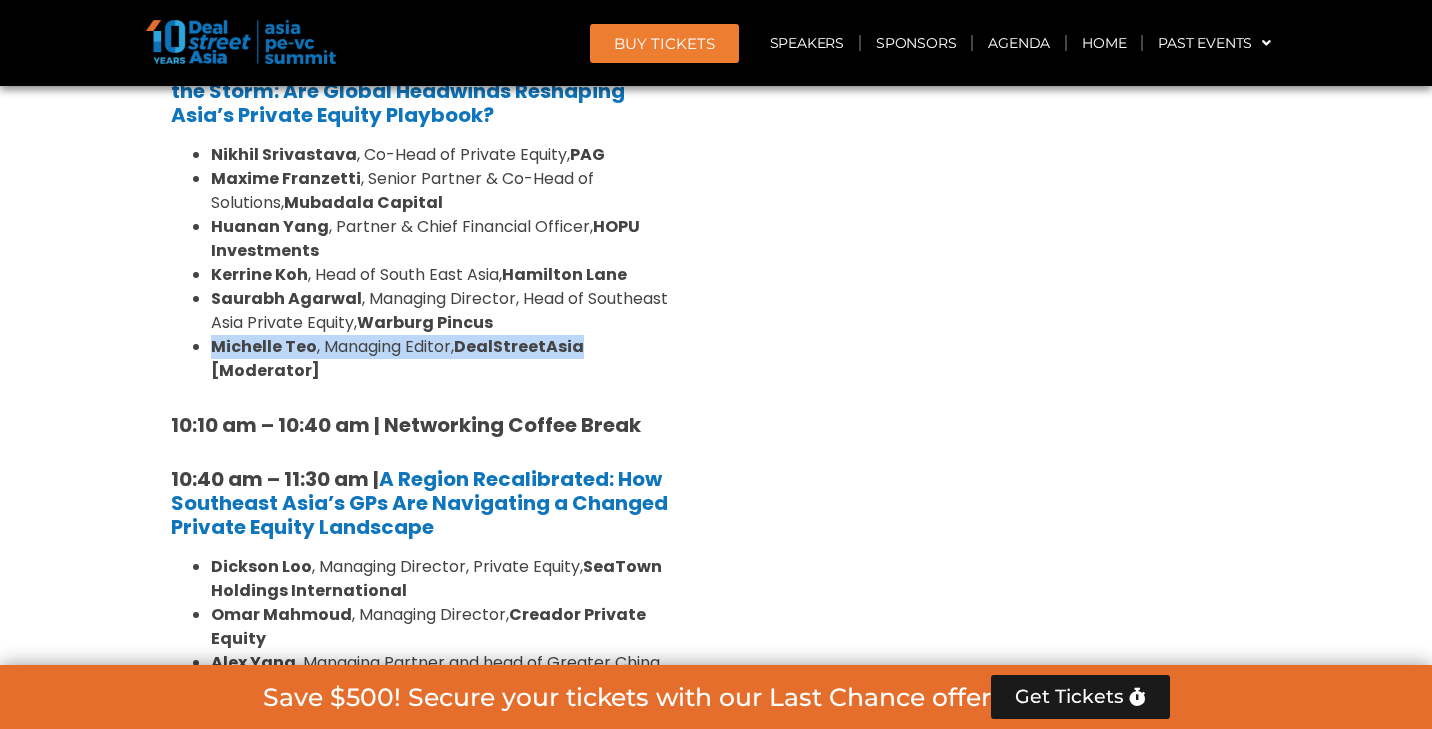 drag, startPoint x: 212, startPoint y: 367, endPoint x: 580, endPoint y: 371, distance: 368.02173 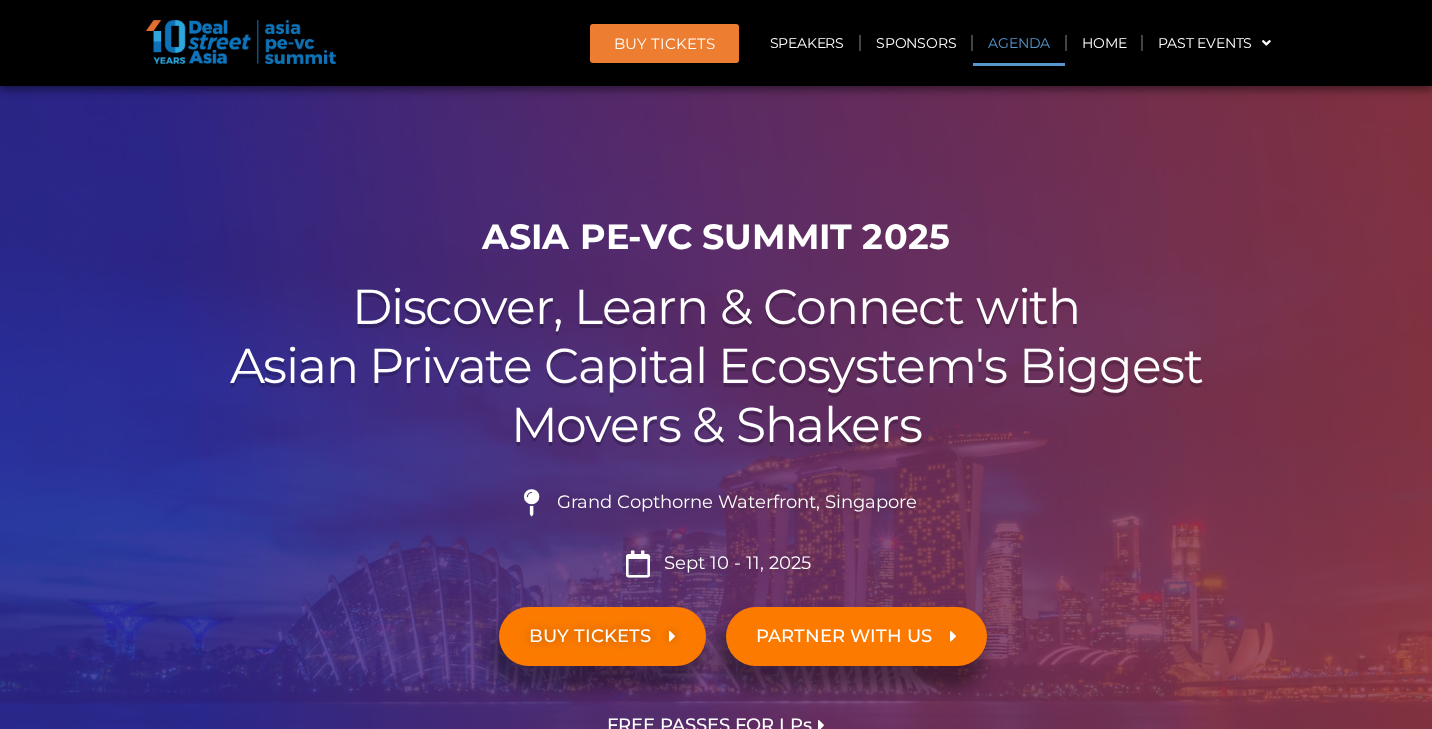 scroll, scrollTop: 0, scrollLeft: 0, axis: both 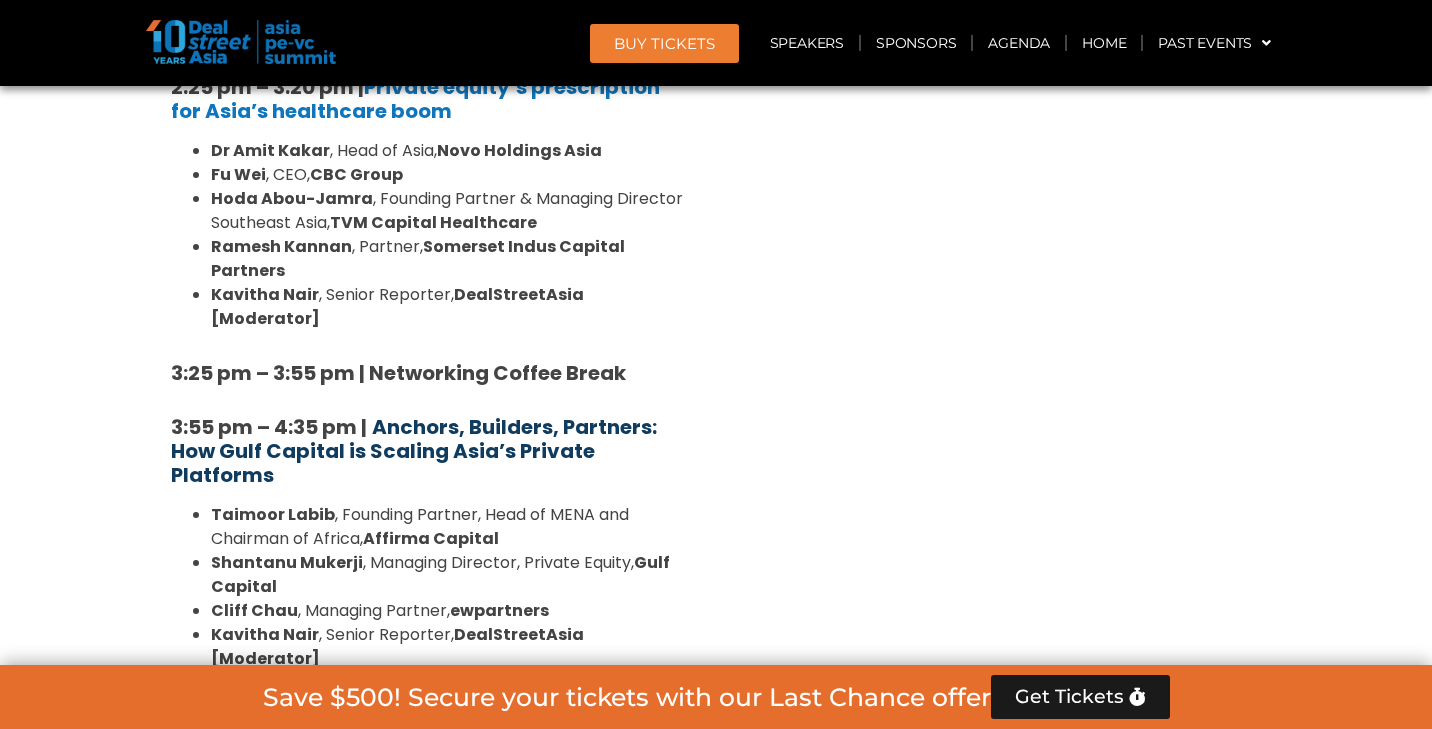 click on "Anchors, Builders, Partners: How Gulf Capital is Scaling Asia’s Private Platforms" at bounding box center (414, 451) 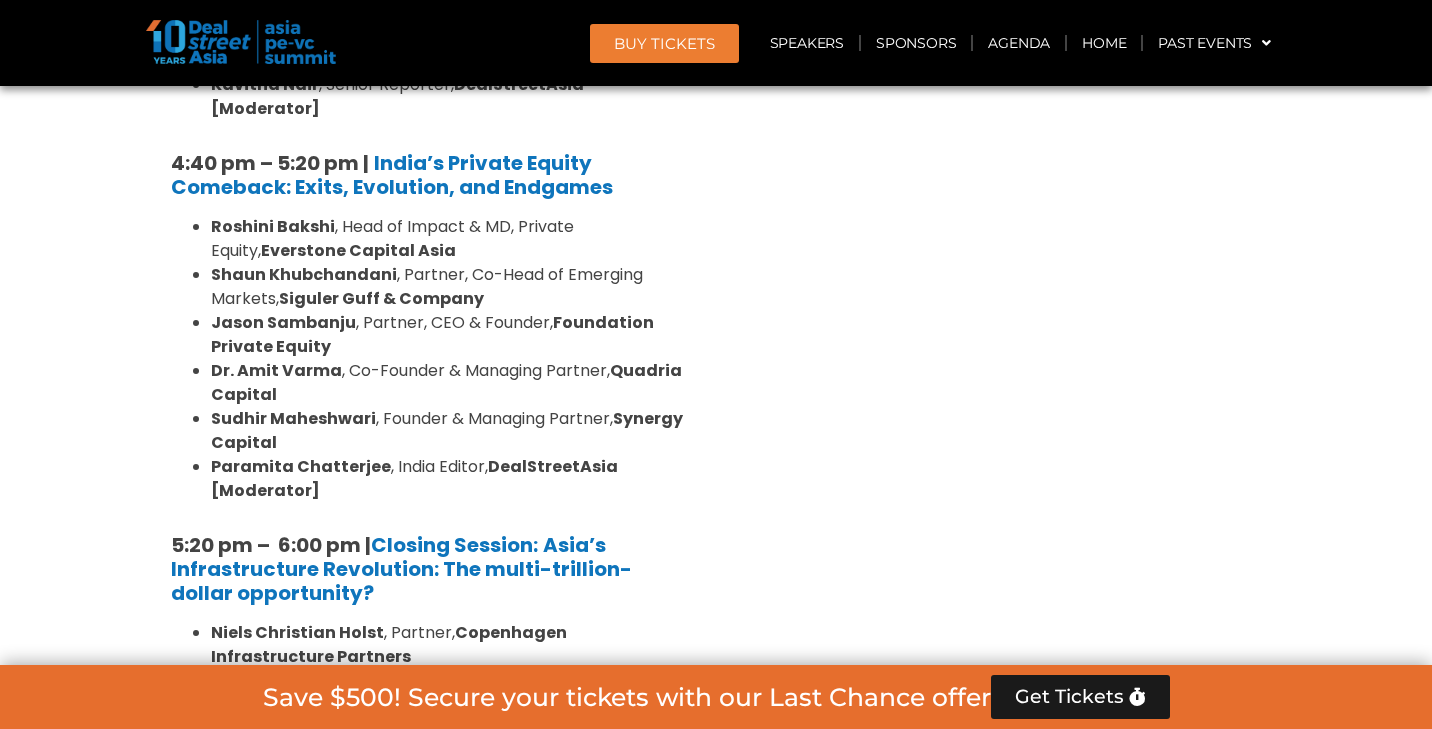 scroll, scrollTop: 3517, scrollLeft: 0, axis: vertical 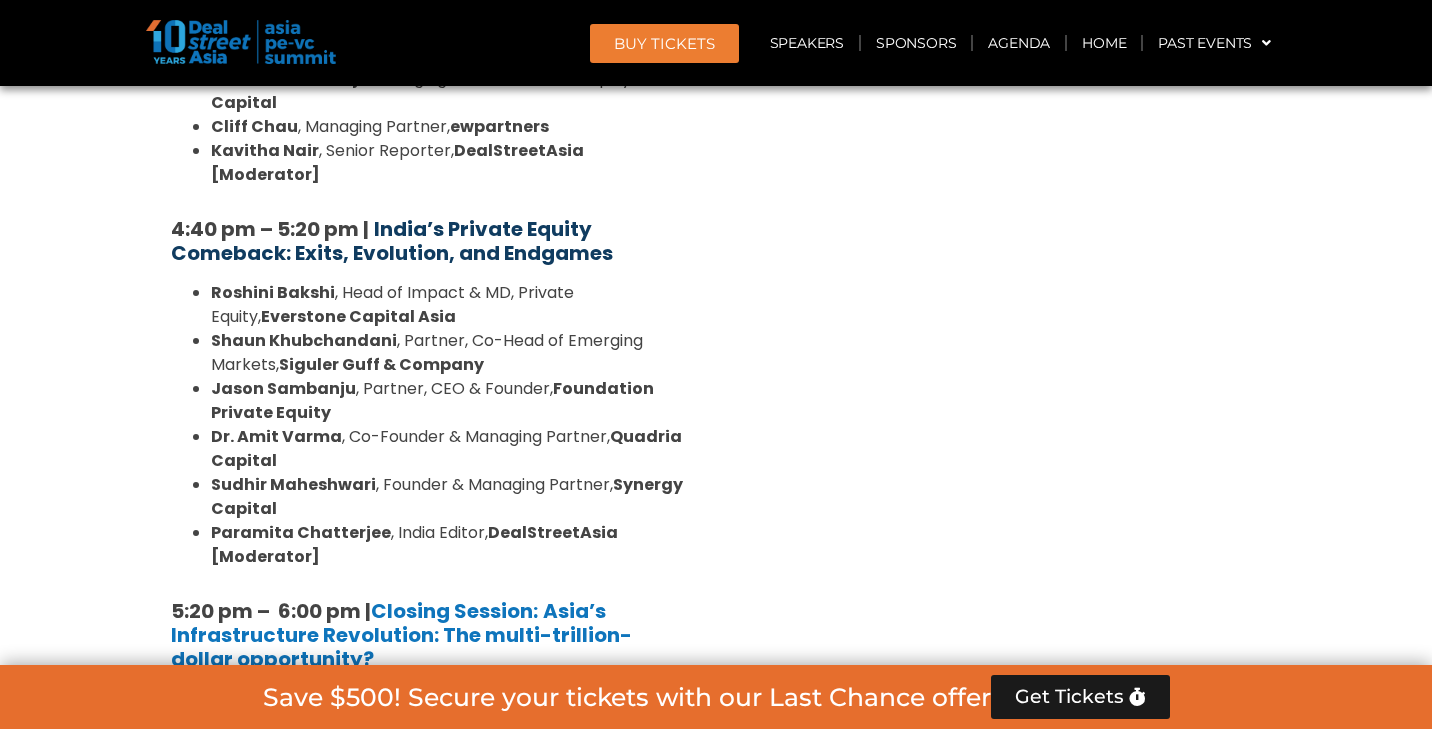 click on "India’s Private Equity Comeback: Exits, Evolution, and Endgames" at bounding box center (392, 241) 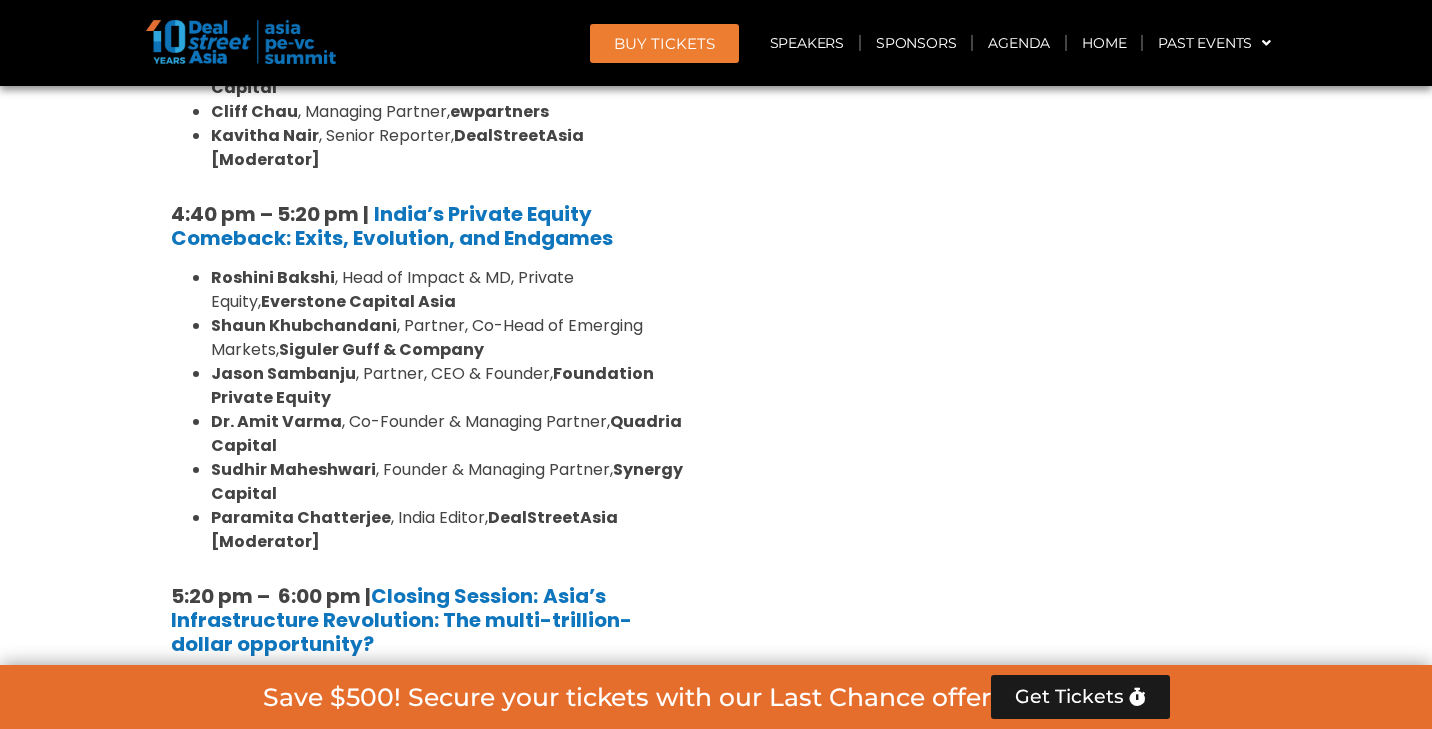scroll, scrollTop: 3533, scrollLeft: 0, axis: vertical 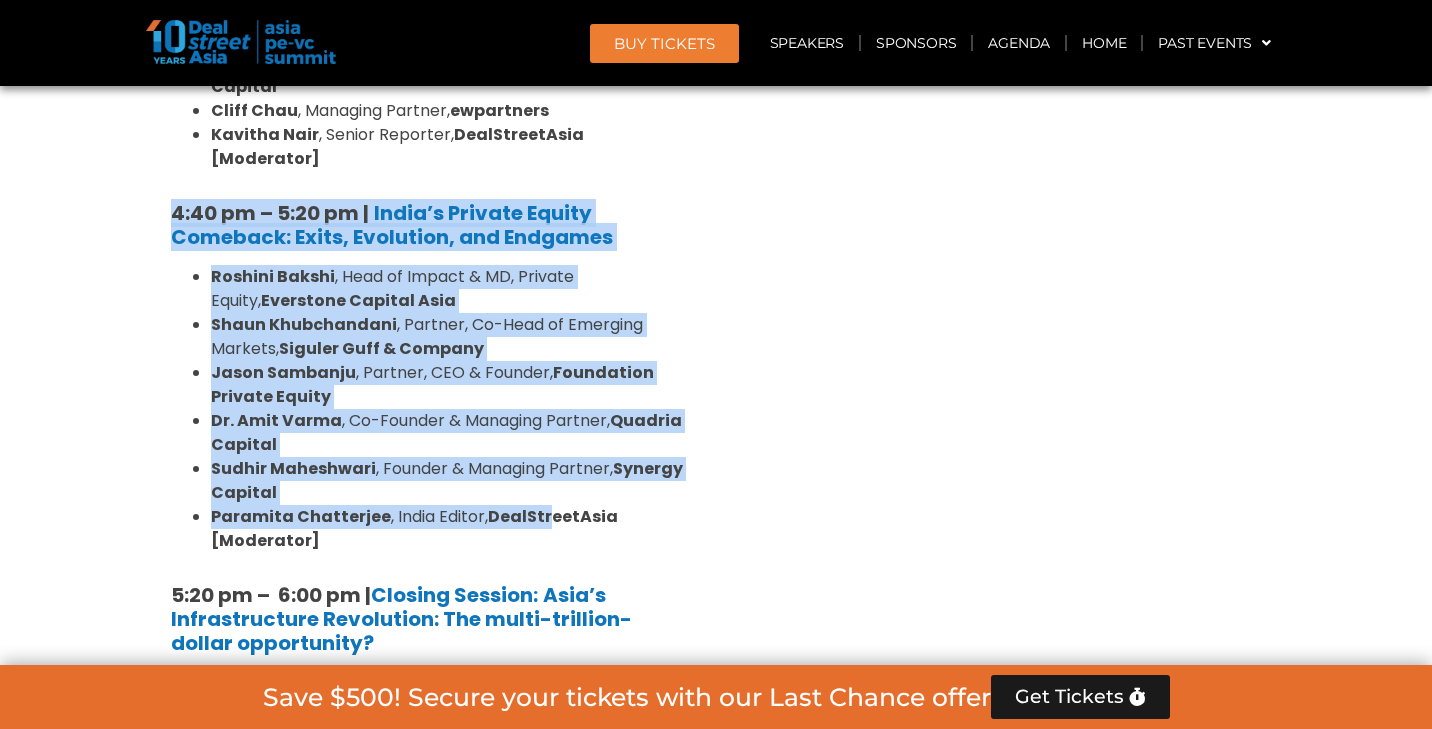 drag, startPoint x: 172, startPoint y: 104, endPoint x: 543, endPoint y: 412, distance: 482.1877 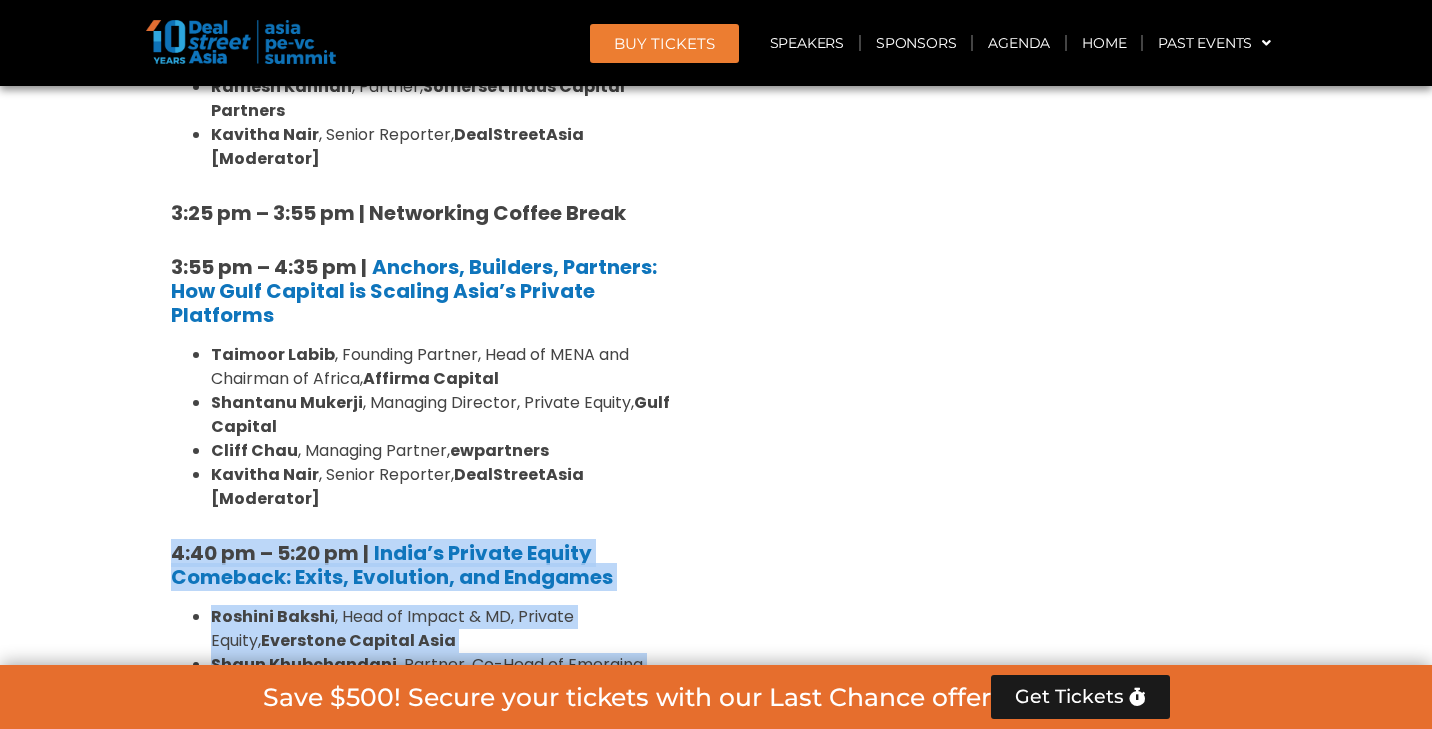 scroll, scrollTop: 3241, scrollLeft: 0, axis: vertical 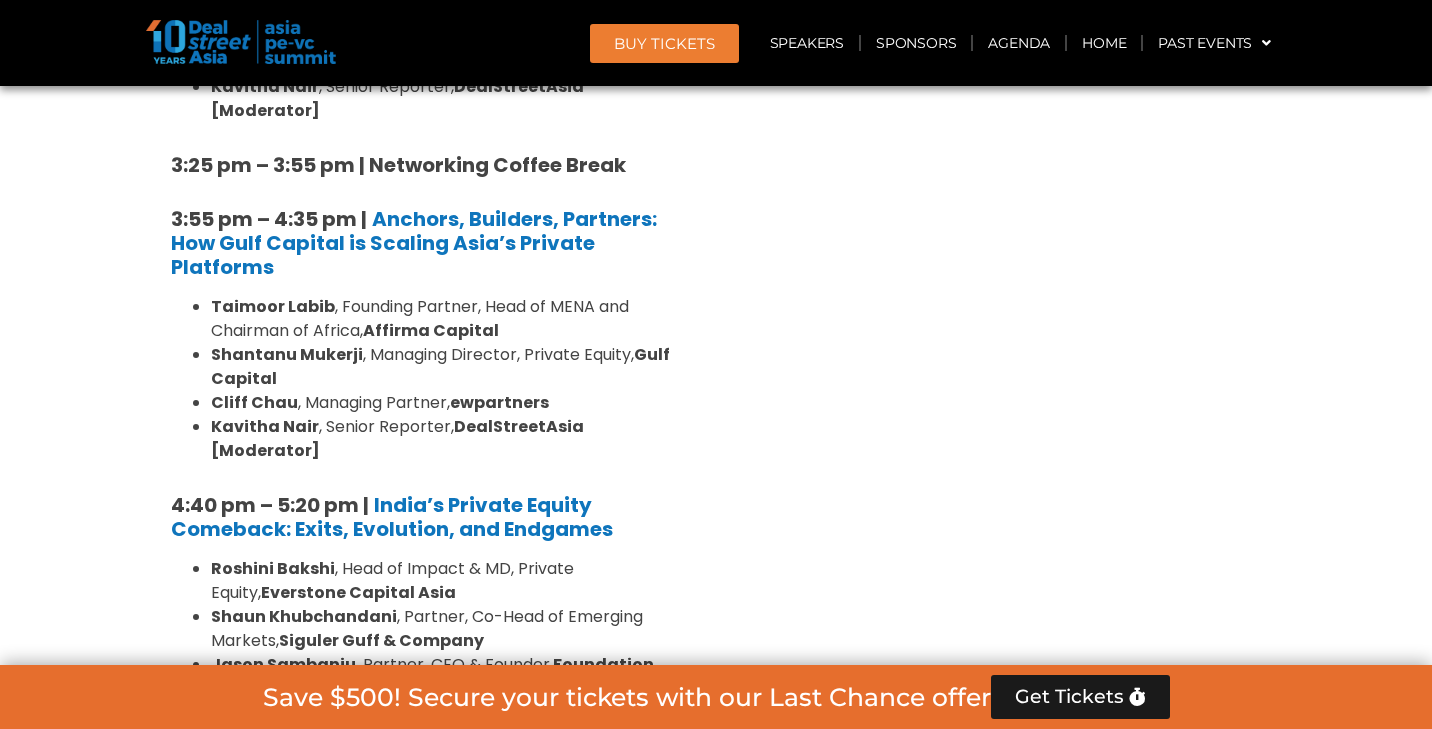 click on "Roshini Bakshi , Head of Impact & MD, Private Equity,  Everstone Capital Asia" at bounding box center [451, 581] 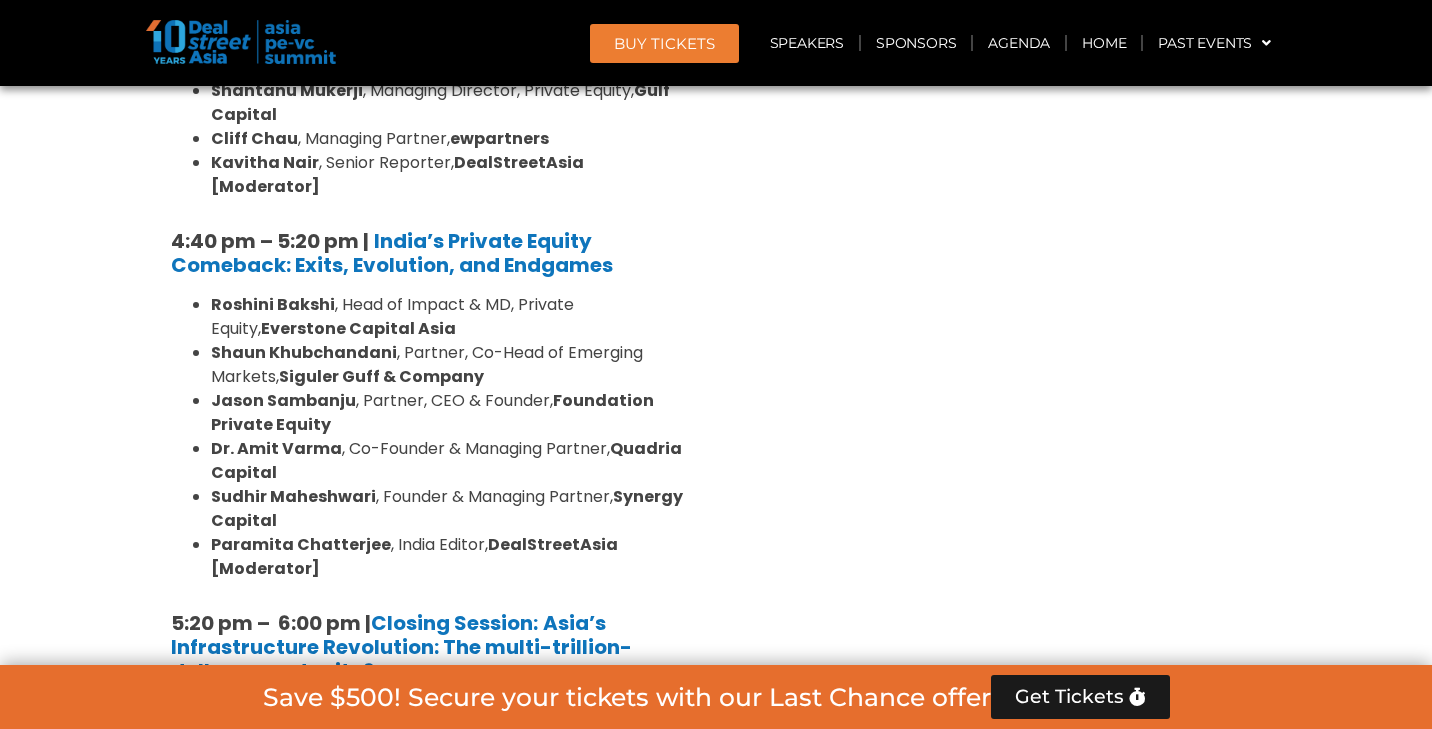 scroll, scrollTop: 3344, scrollLeft: 0, axis: vertical 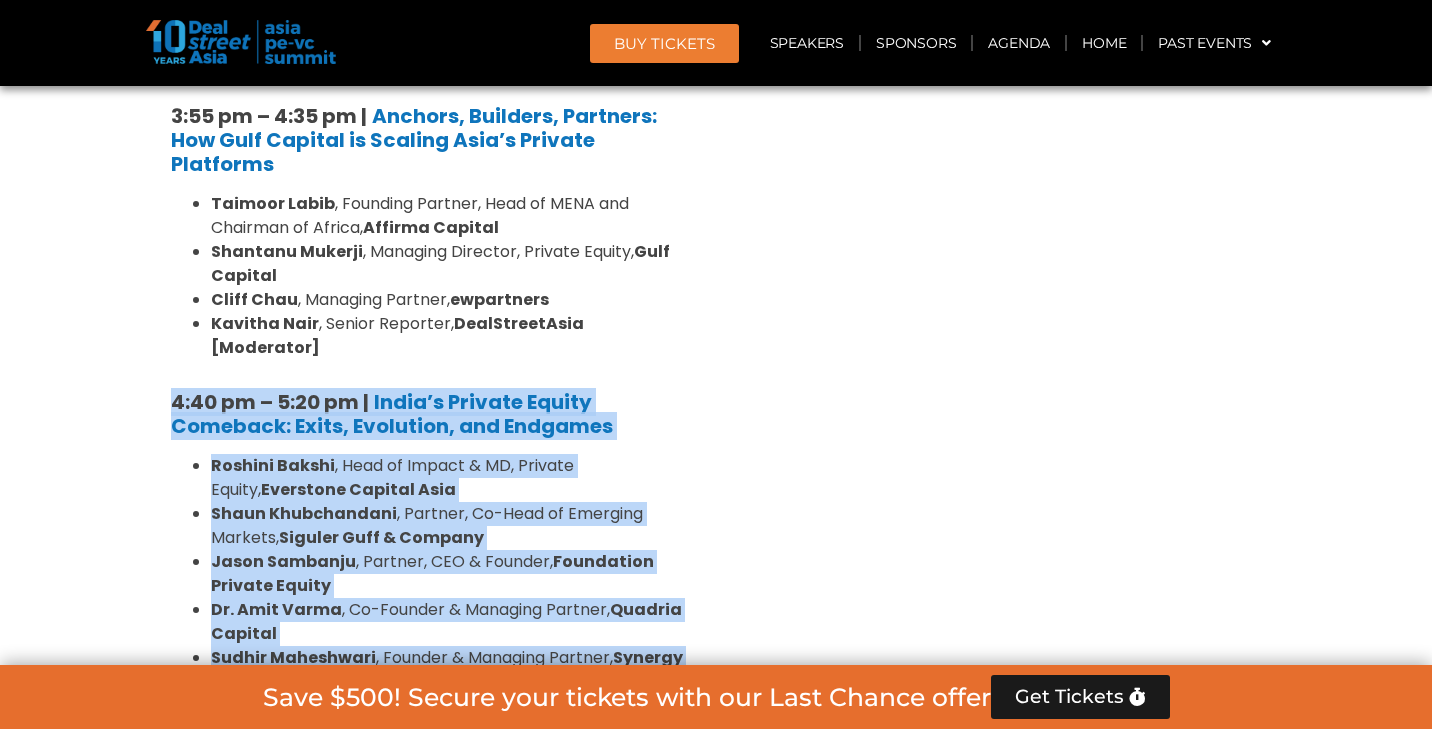 drag, startPoint x: 164, startPoint y: 292, endPoint x: 788, endPoint y: 429, distance: 638.86224 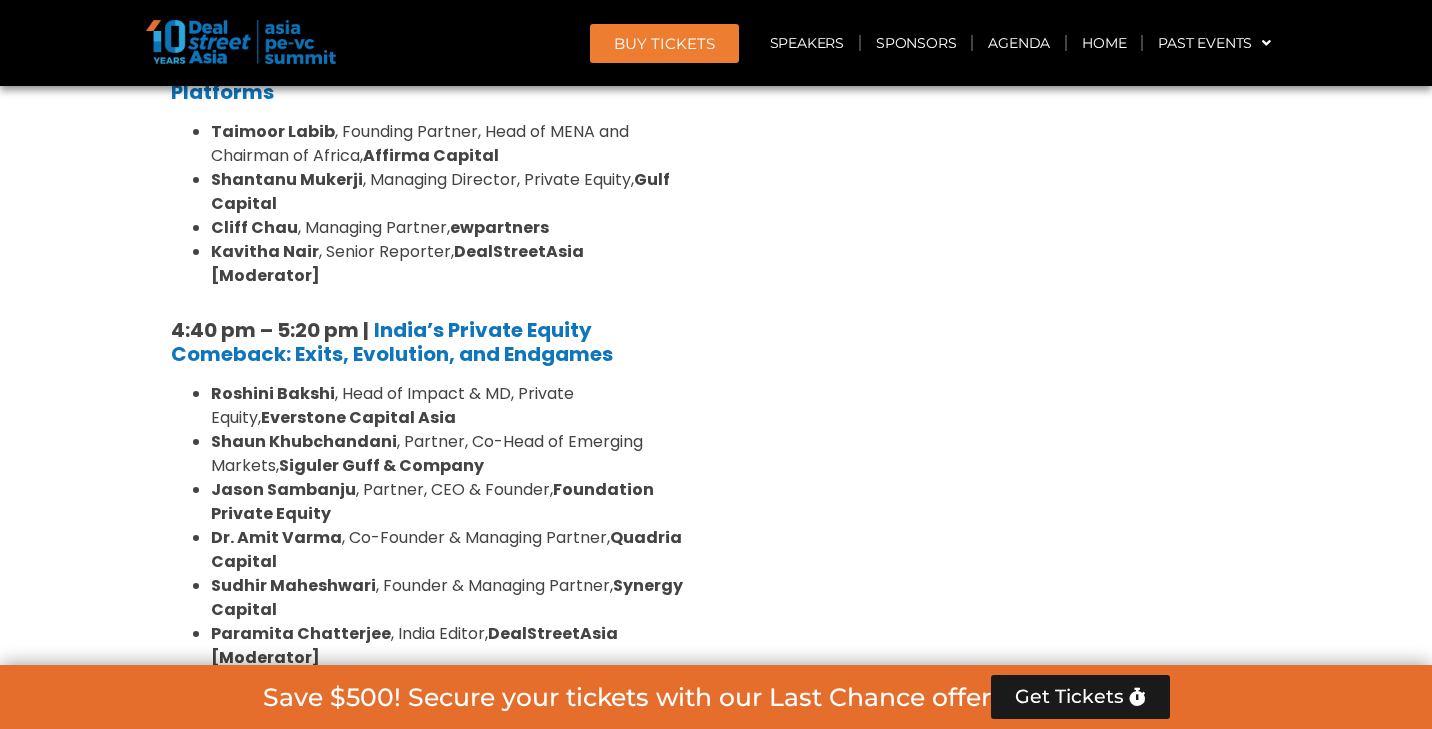 scroll, scrollTop: 3417, scrollLeft: 0, axis: vertical 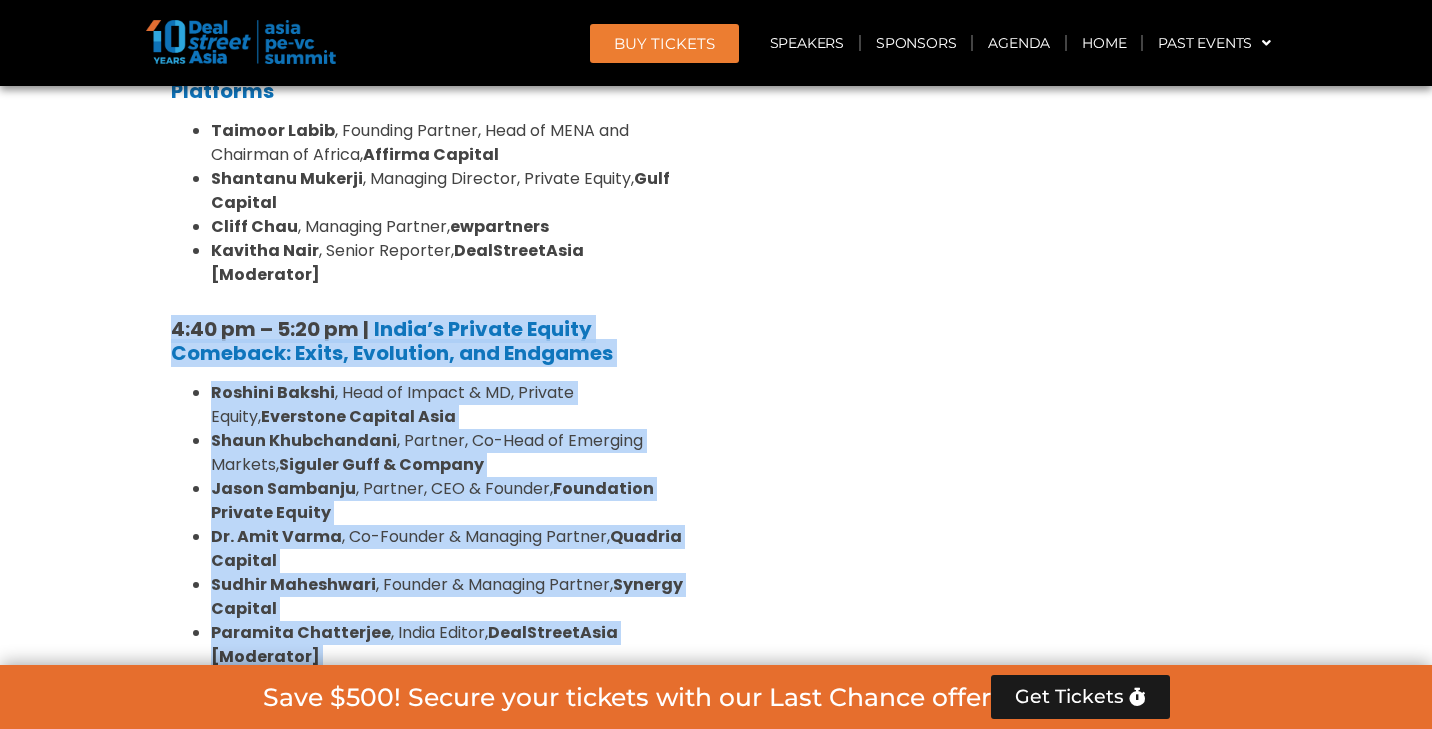 drag, startPoint x: 157, startPoint y: 218, endPoint x: 643, endPoint y: 589, distance: 611.4221 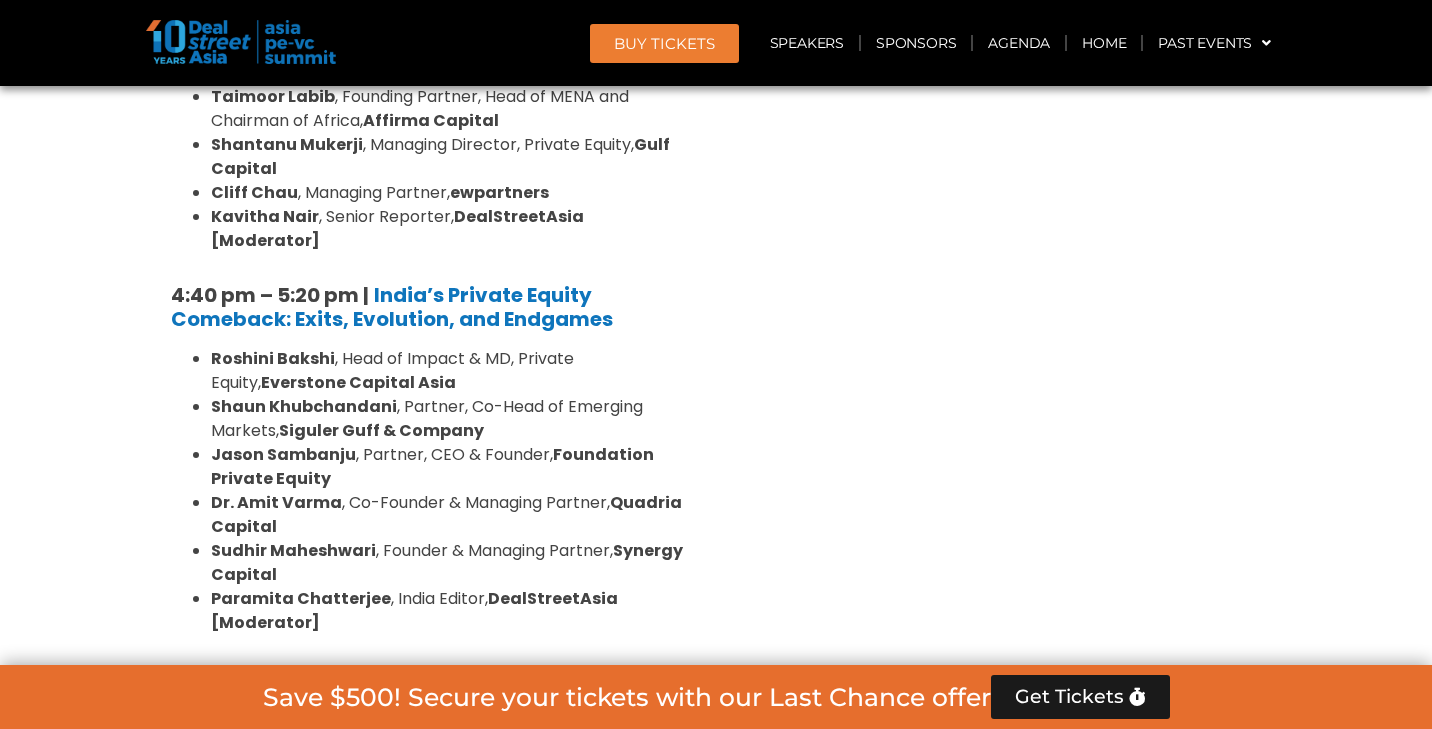 scroll, scrollTop: 3452, scrollLeft: 0, axis: vertical 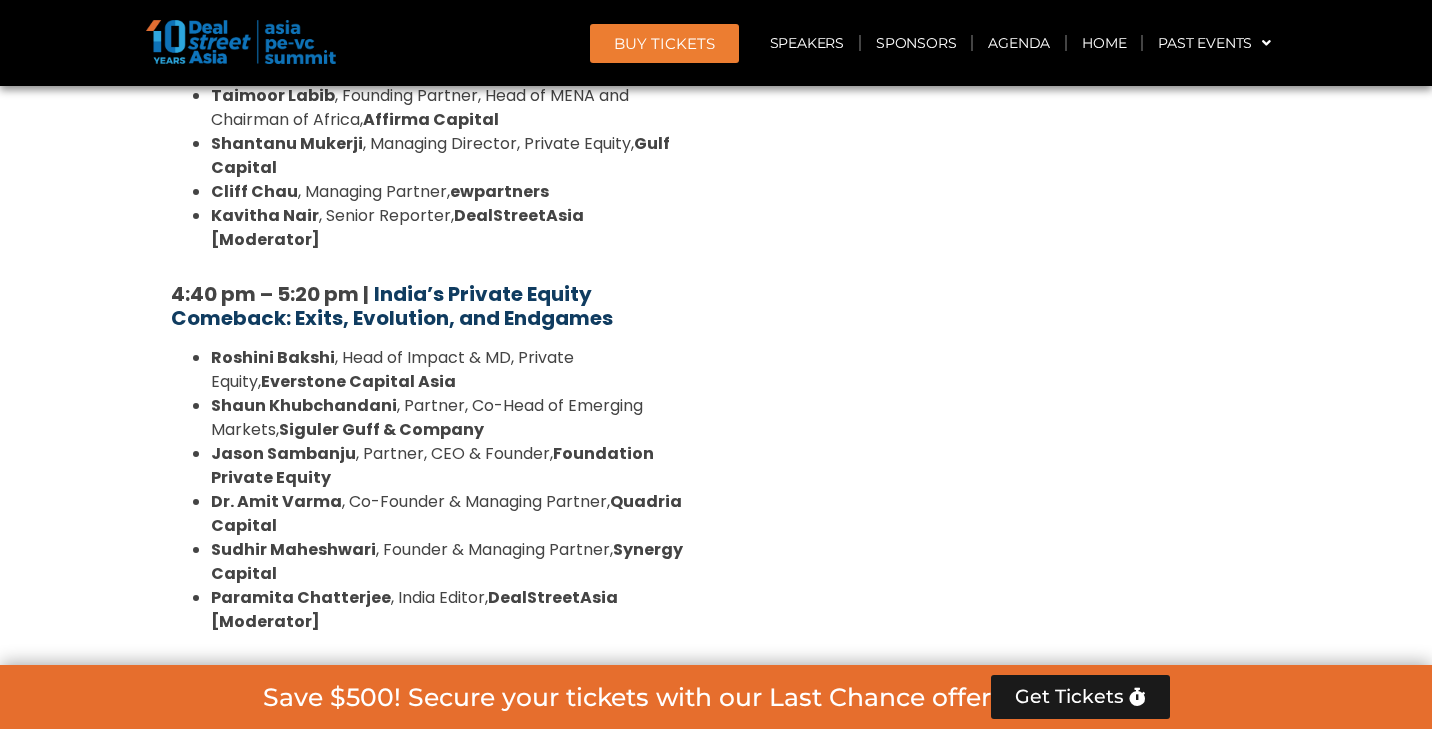 click on "India’s Private Equity Comeback: Exits, Evolution, and Endgames" at bounding box center [392, 306] 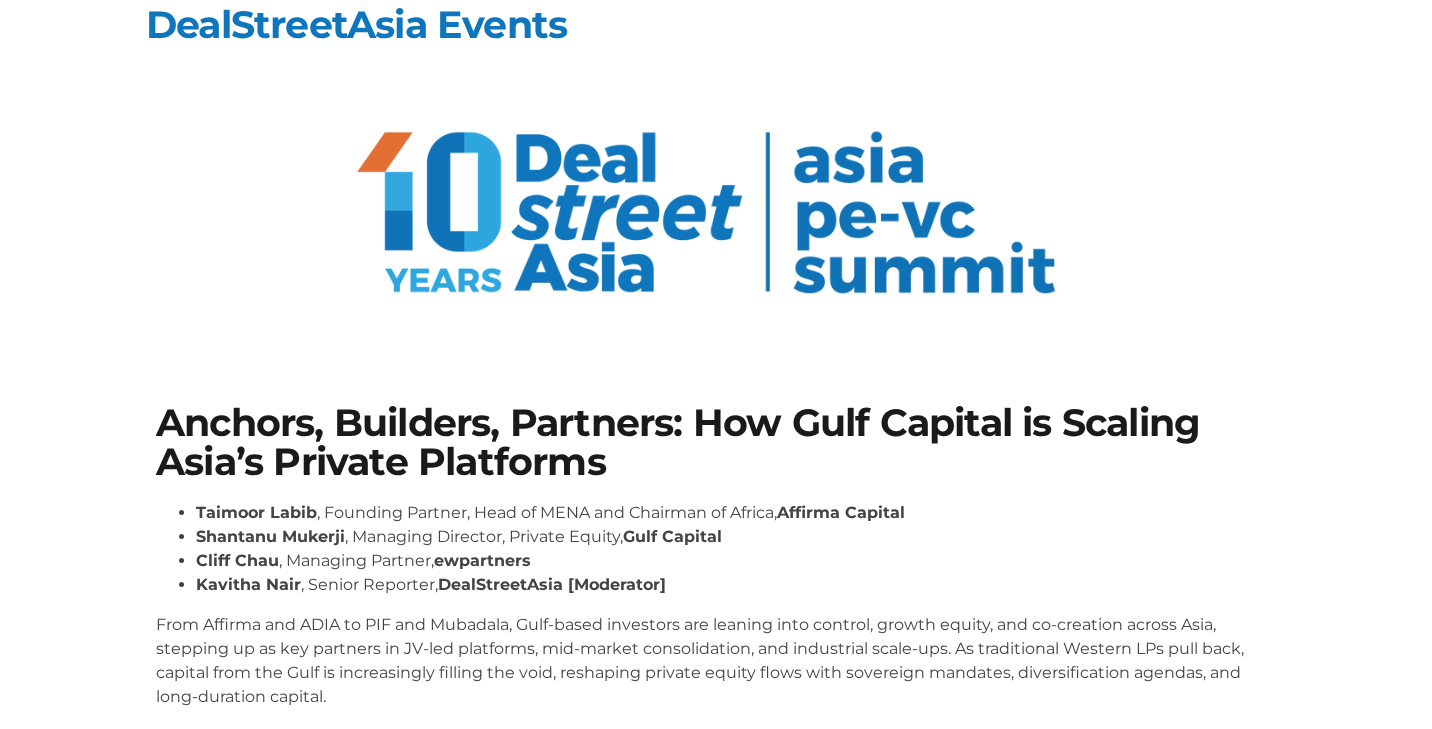 scroll, scrollTop: 279, scrollLeft: 0, axis: vertical 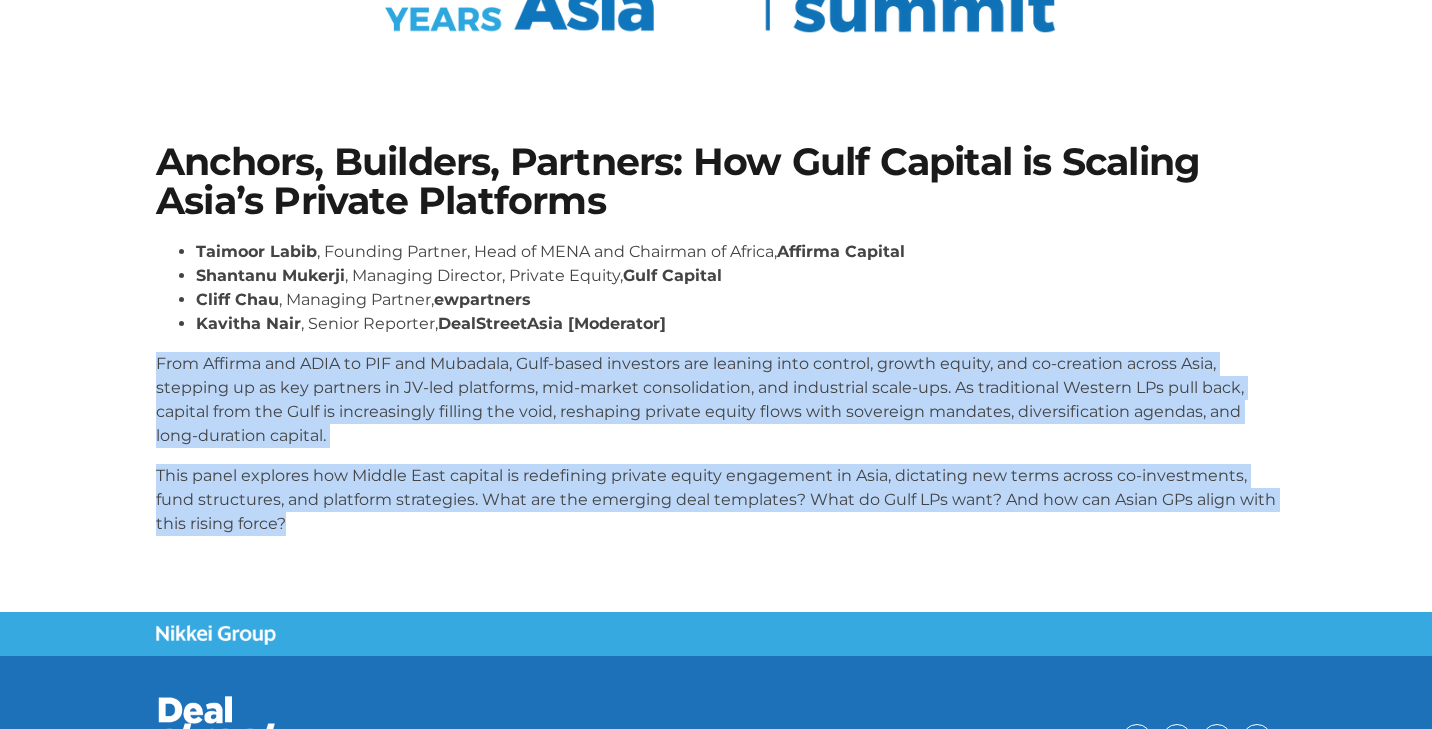 drag, startPoint x: 158, startPoint y: 360, endPoint x: 354, endPoint y: 545, distance: 269.51996 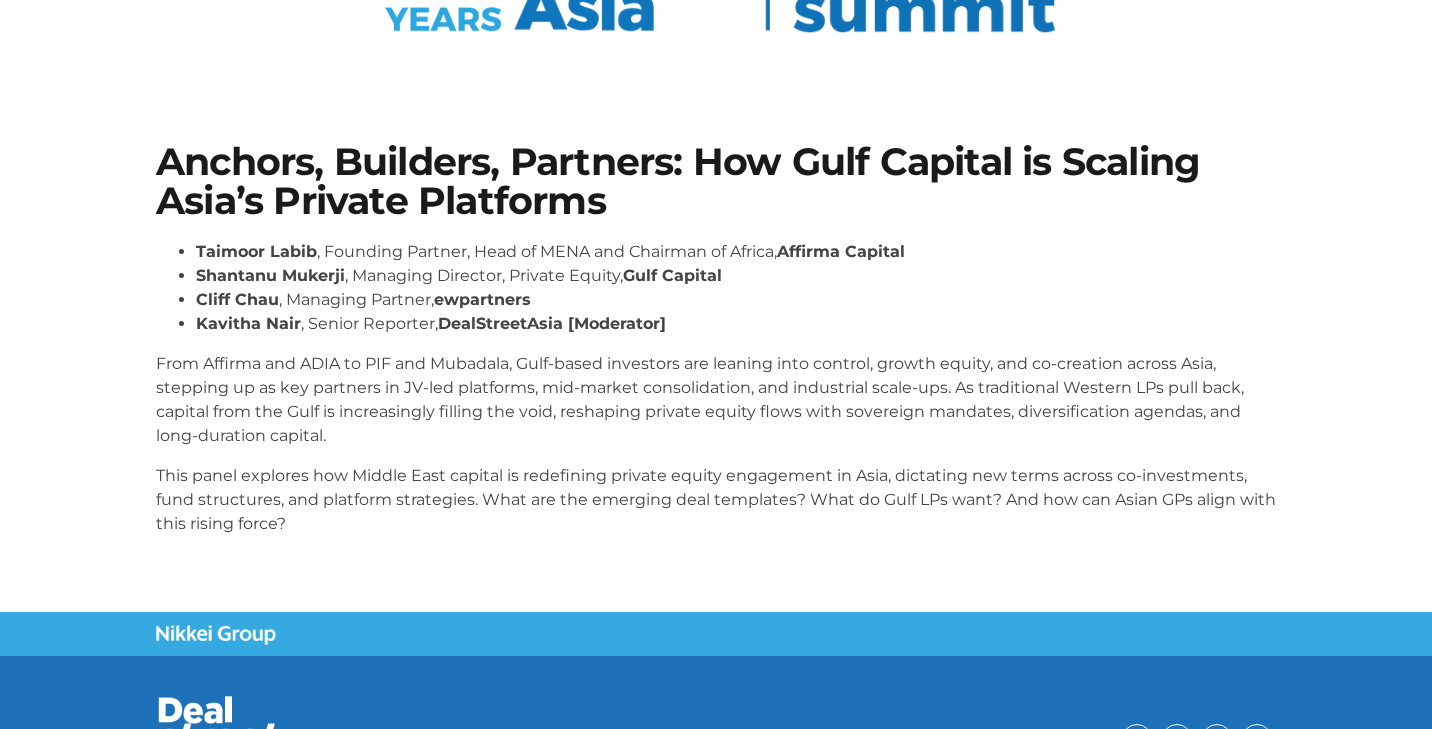 click on "Taimoor Labib , Founding Partner, Head of MENA and Chairman of Africa,  Affirma Capital
Shantanu Mukerji , Managing Director, Private Equity,  Gulf Capital
Cliff Chau , Managing Partner,  ewpartners
Kavitha Nair , Senior Reporter,  DealStreetAsia [Moderator]
From Affirma and ADIA to PIF and Mubadala, Gulf-based investors are leaning into control, growth equity, and co-creation across Asia, stepping up as key partners in JV-led platforms, mid-market consolidation, and industrial scale-ups. As traditional Western LPs pull back, capital from the Gulf is increasingly filling the void, reshaping private equity flows with sovereign mandates, diversification agendas, and long-duration capital." at bounding box center (716, 396) 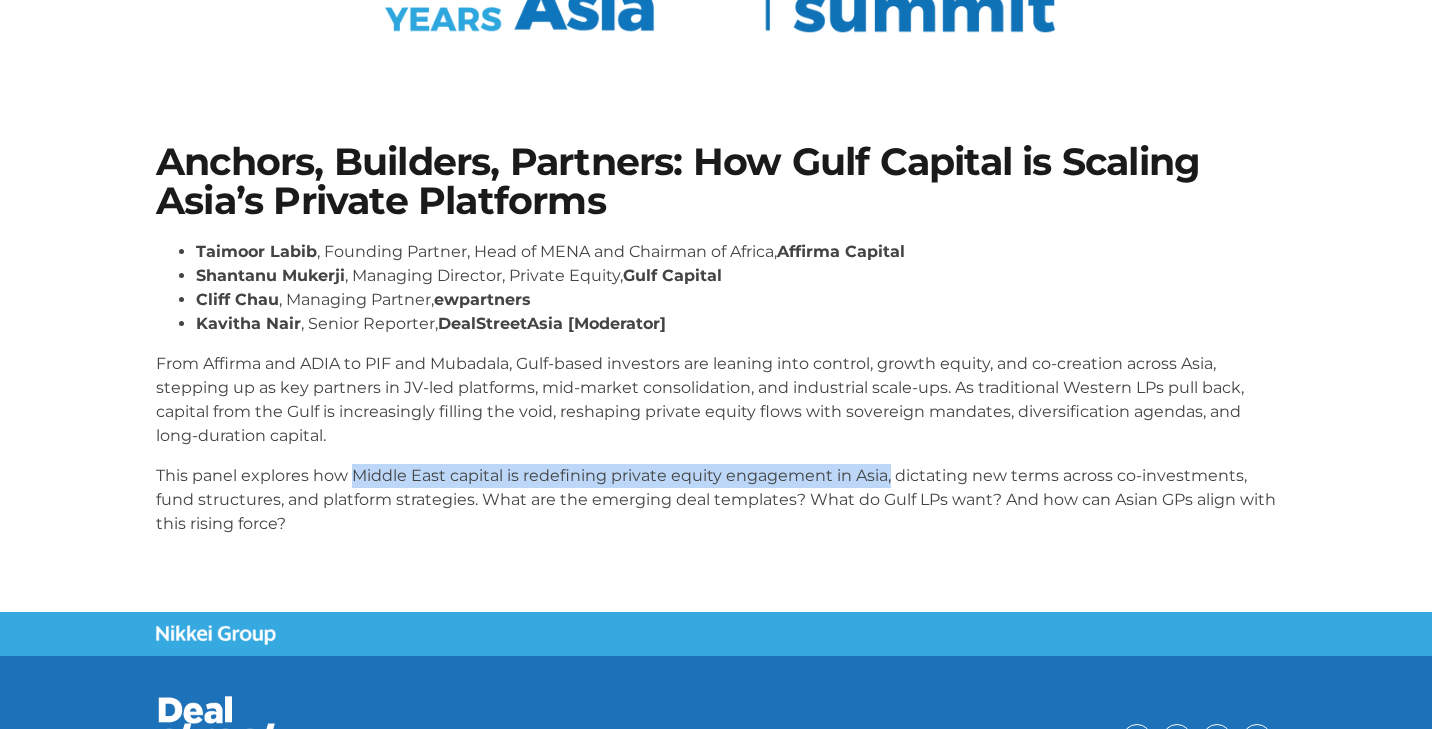 drag, startPoint x: 351, startPoint y: 471, endPoint x: 888, endPoint y: 475, distance: 537.0149 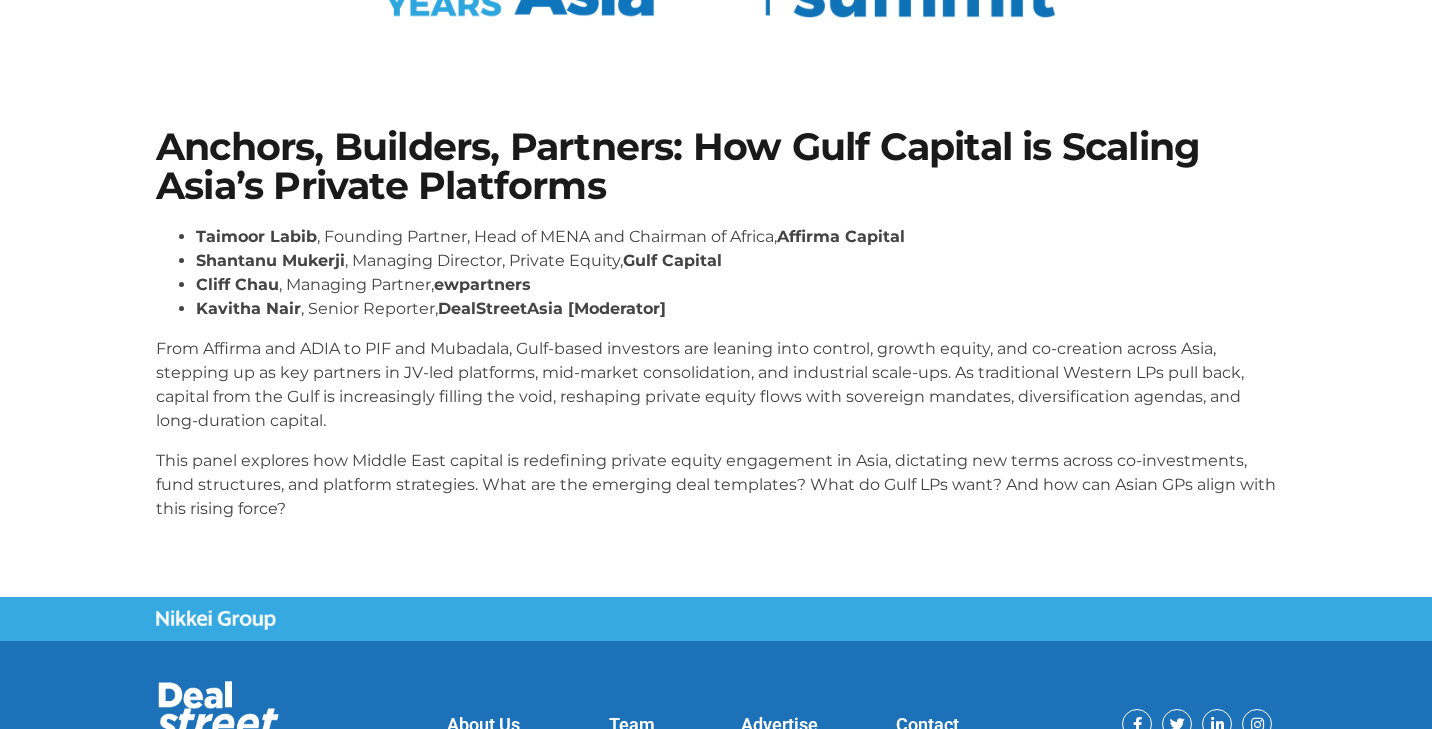 scroll, scrollTop: 301, scrollLeft: 0, axis: vertical 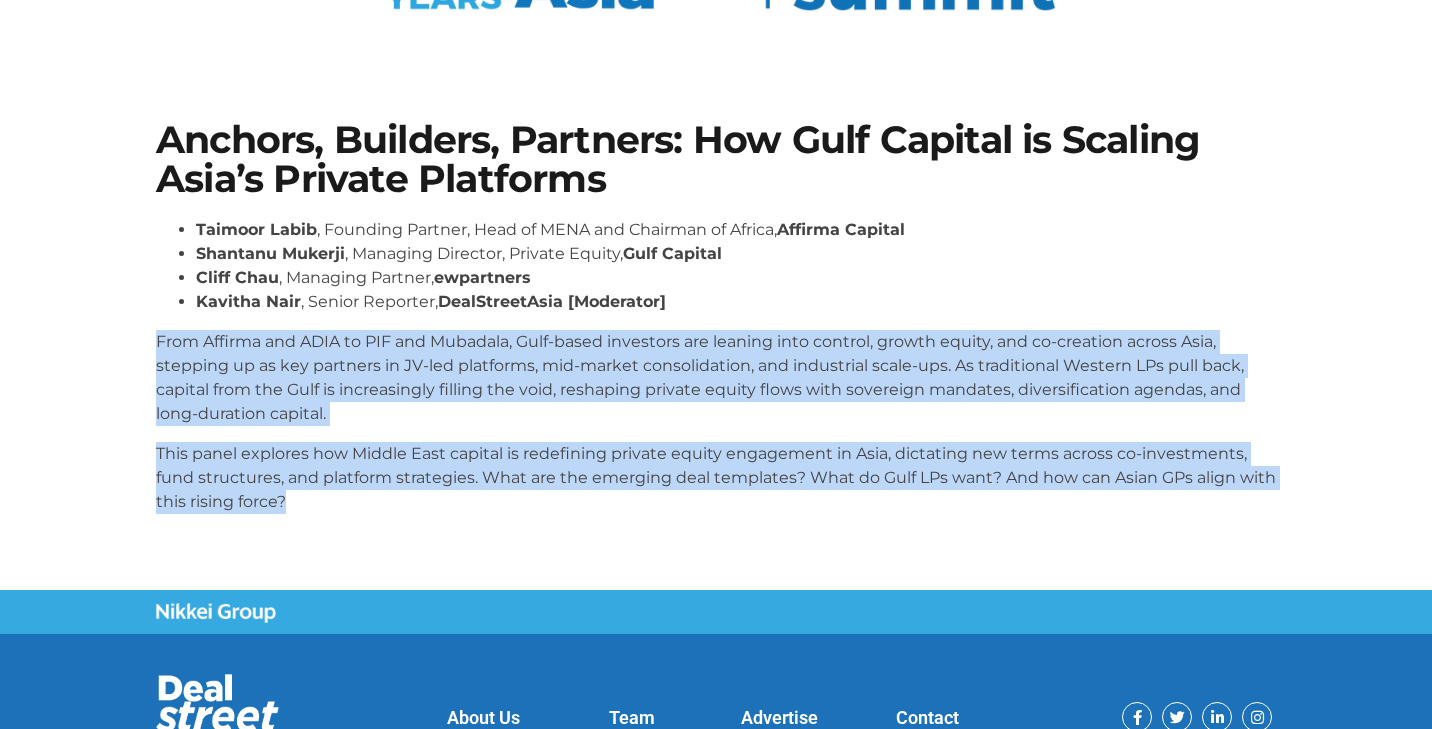 drag, startPoint x: 158, startPoint y: 338, endPoint x: 369, endPoint y: 500, distance: 266.0169 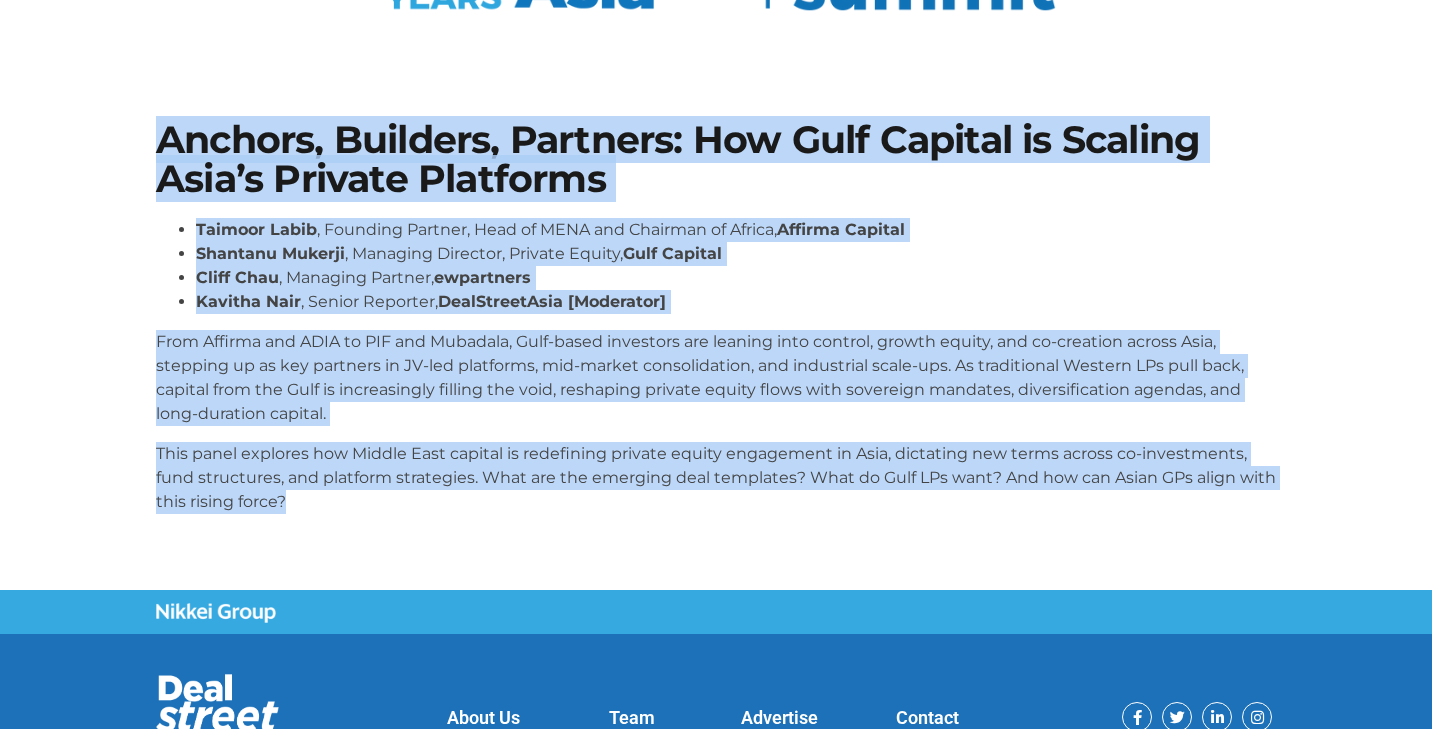 drag, startPoint x: 163, startPoint y: 136, endPoint x: 437, endPoint y: 505, distance: 459.60526 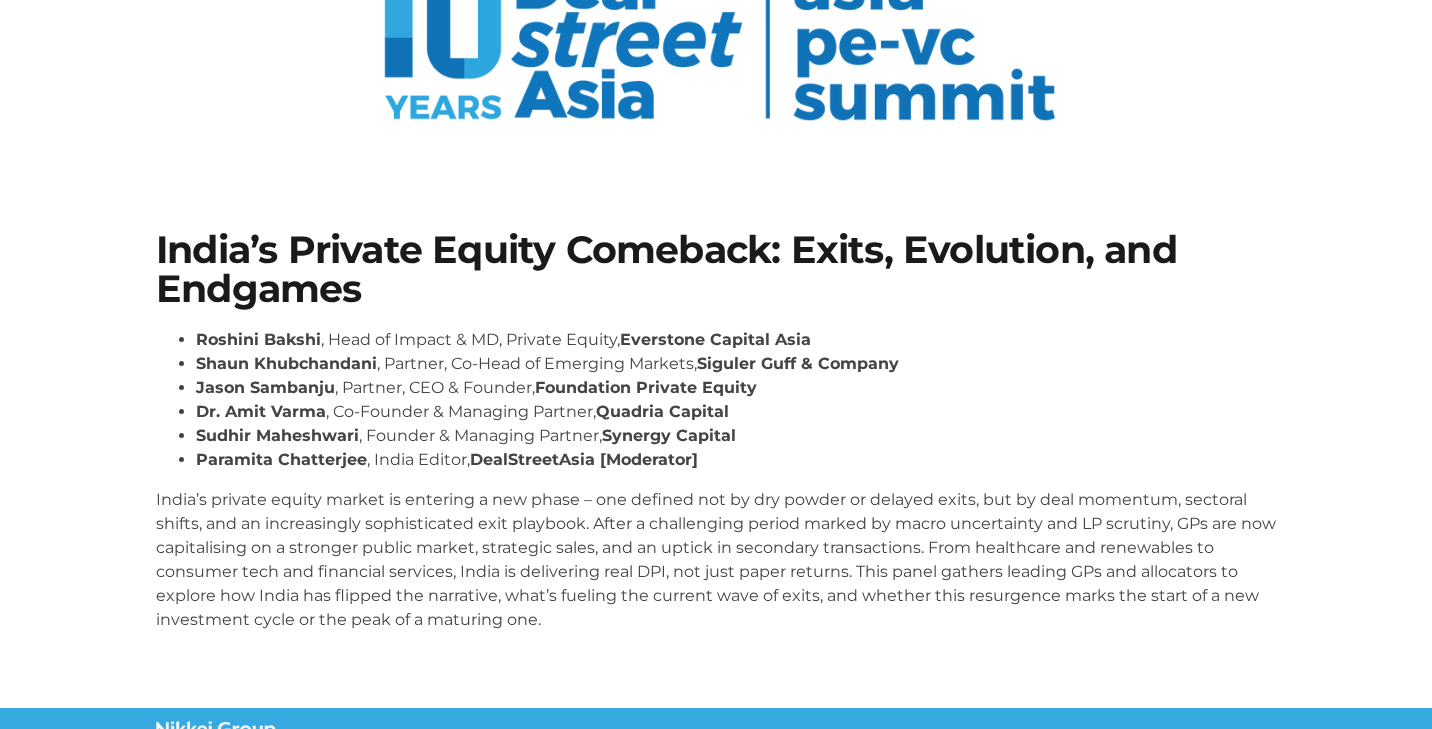 scroll, scrollTop: 230, scrollLeft: 0, axis: vertical 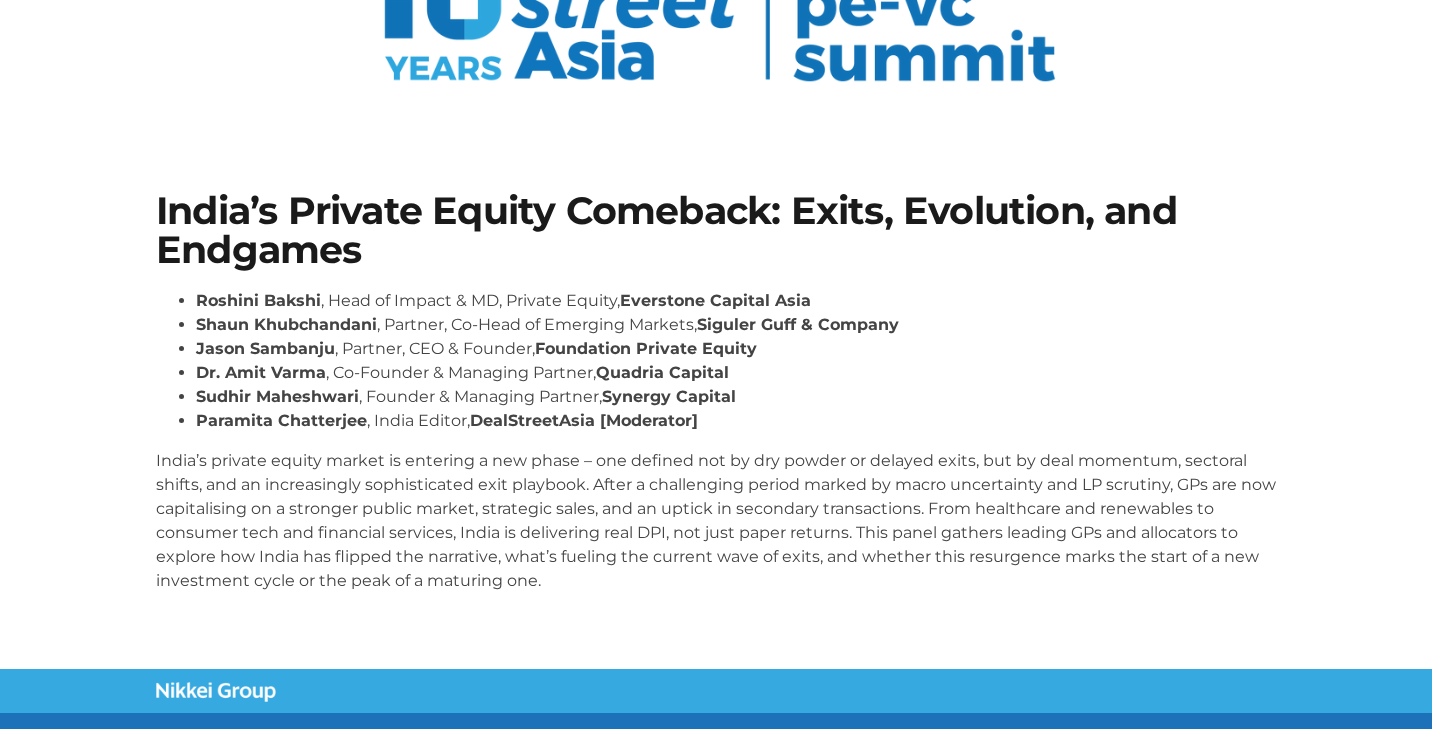 click on "India’s Private Equity Comeback: Exits, Evolution, and Endgames
[FIRST] [LAST] , Head of Impact & MD, Private Equity,  Everstone Capital Asia
[FIRST] [LAST] , Partner, Co-Head of Emerging Markets,  Siguler Guff & Company
[FIRST] [LAST] , Partner, CEO & Founder,  Foundation Private Equity
[TITLE] [FIRST] [LAST] , Co-Founder & Managing Partner,  Quadria Capital
[FIRST] [LAST] , Founder & Managing Partner,  Synergy Capital
[FIRST] [LAST] , India Editor,  DealStreetAsia [Moderator]" at bounding box center [716, 400] 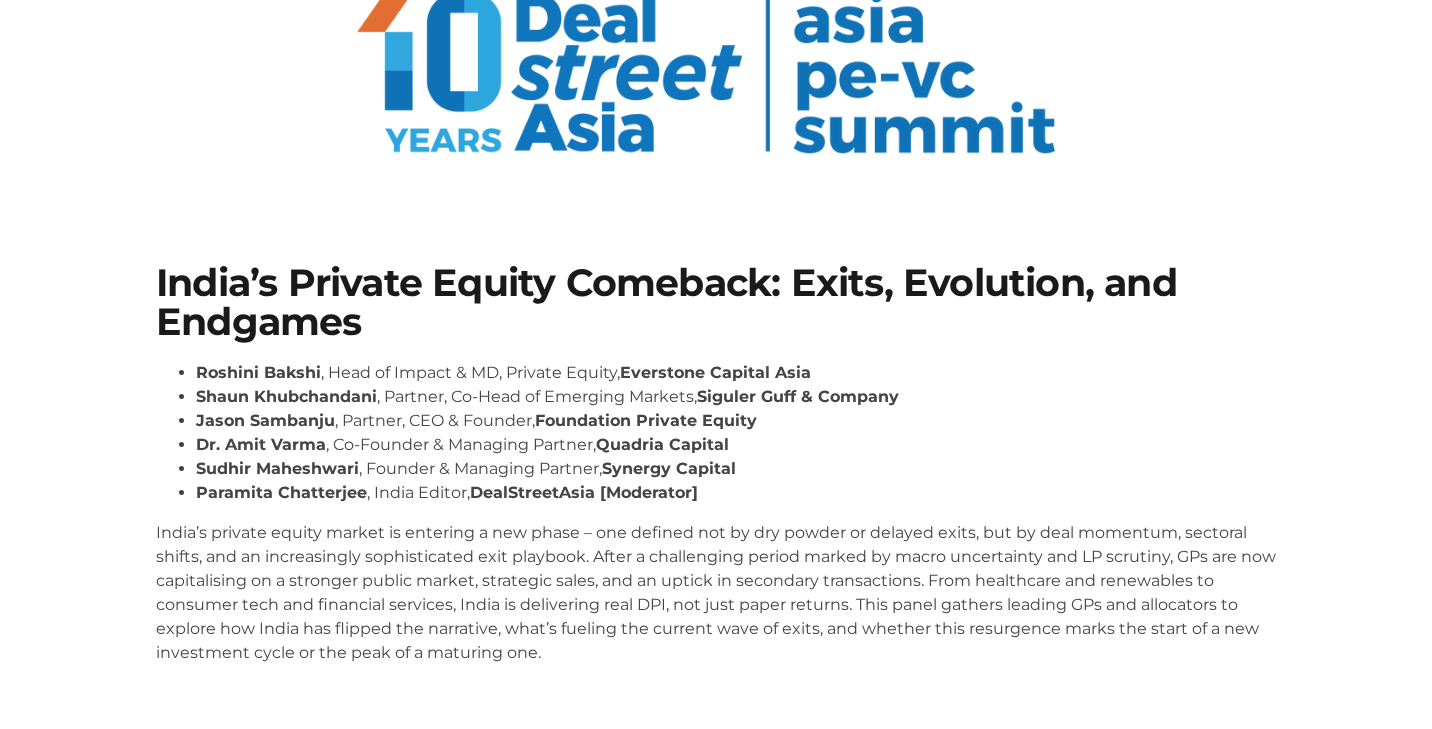 scroll, scrollTop: 248, scrollLeft: 0, axis: vertical 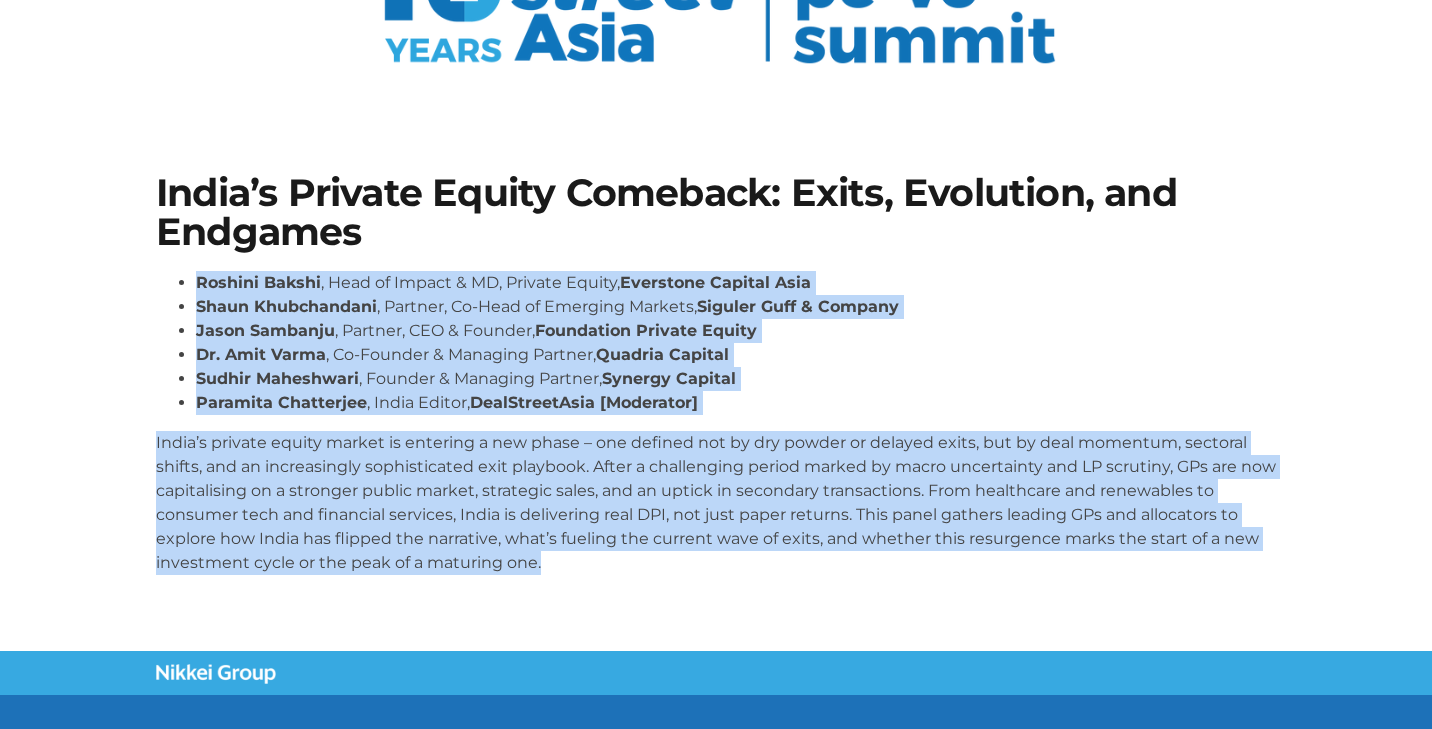 drag, startPoint x: 160, startPoint y: 259, endPoint x: 835, endPoint y: 559, distance: 738.6643 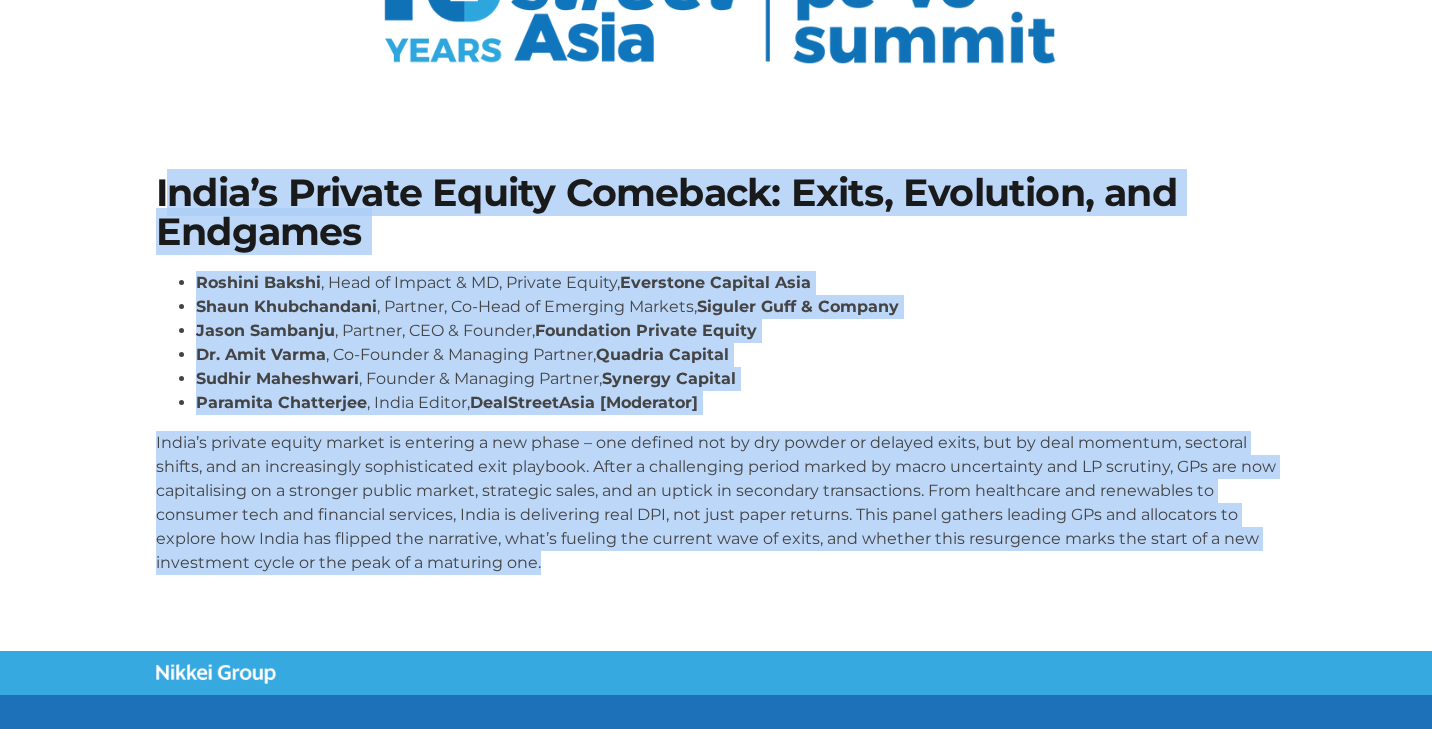drag, startPoint x: 162, startPoint y: 186, endPoint x: 978, endPoint y: 618, distance: 923.29846 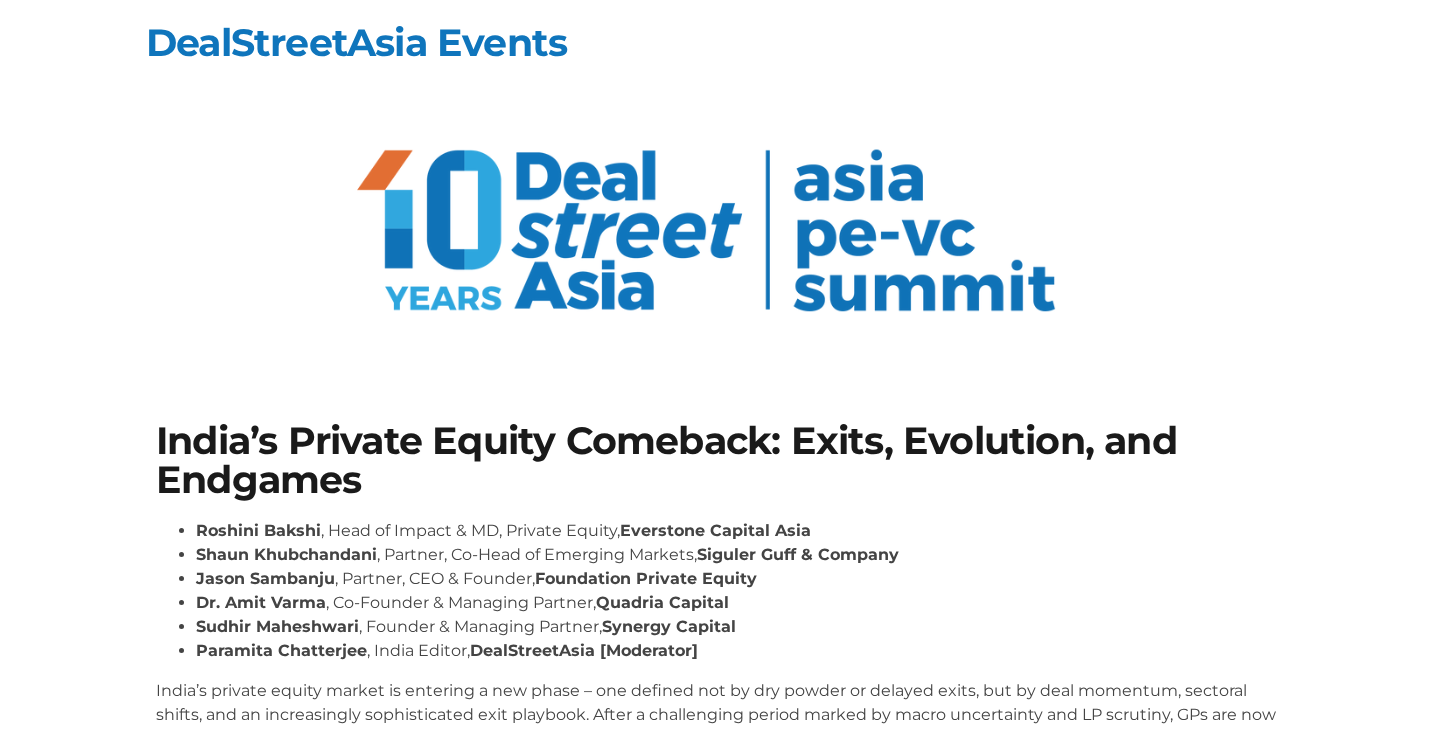 scroll, scrollTop: 0, scrollLeft: 0, axis: both 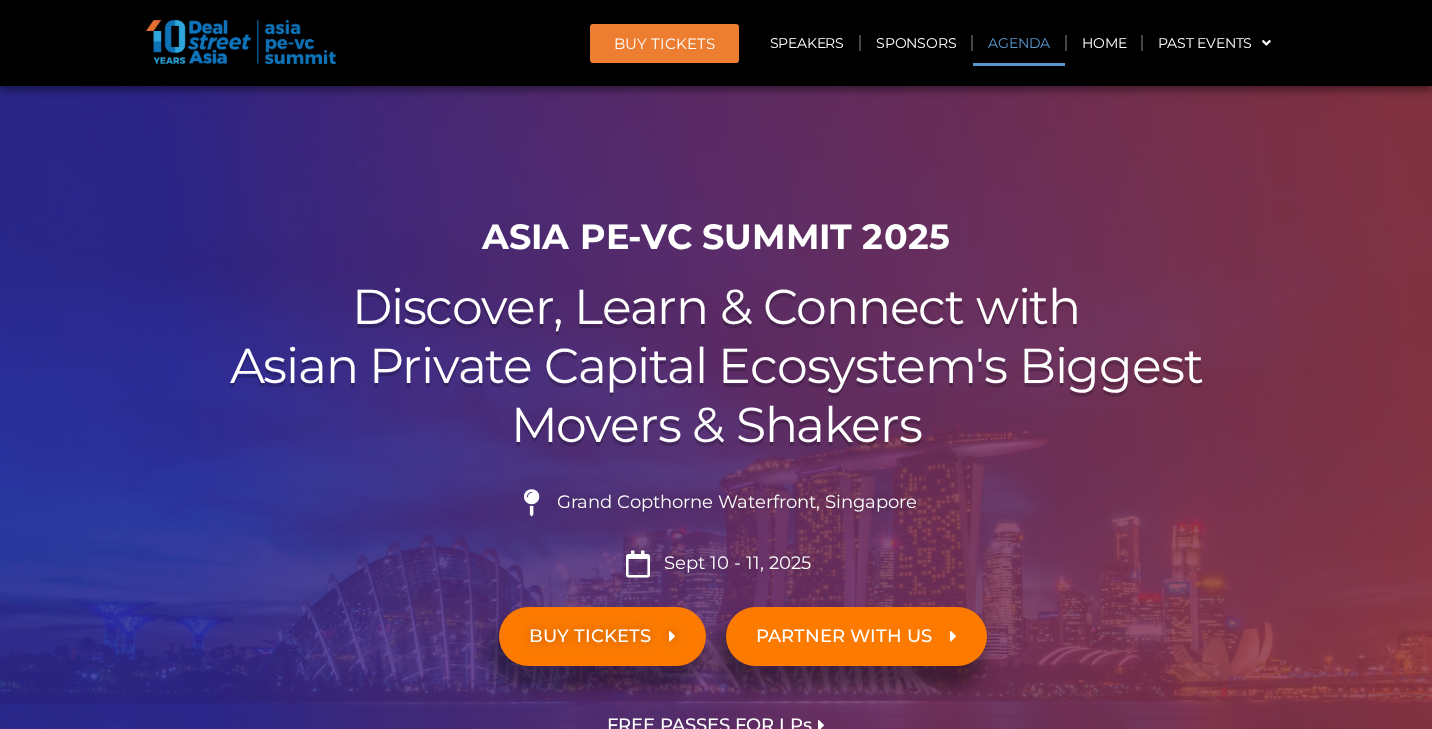 click on "Agenda" 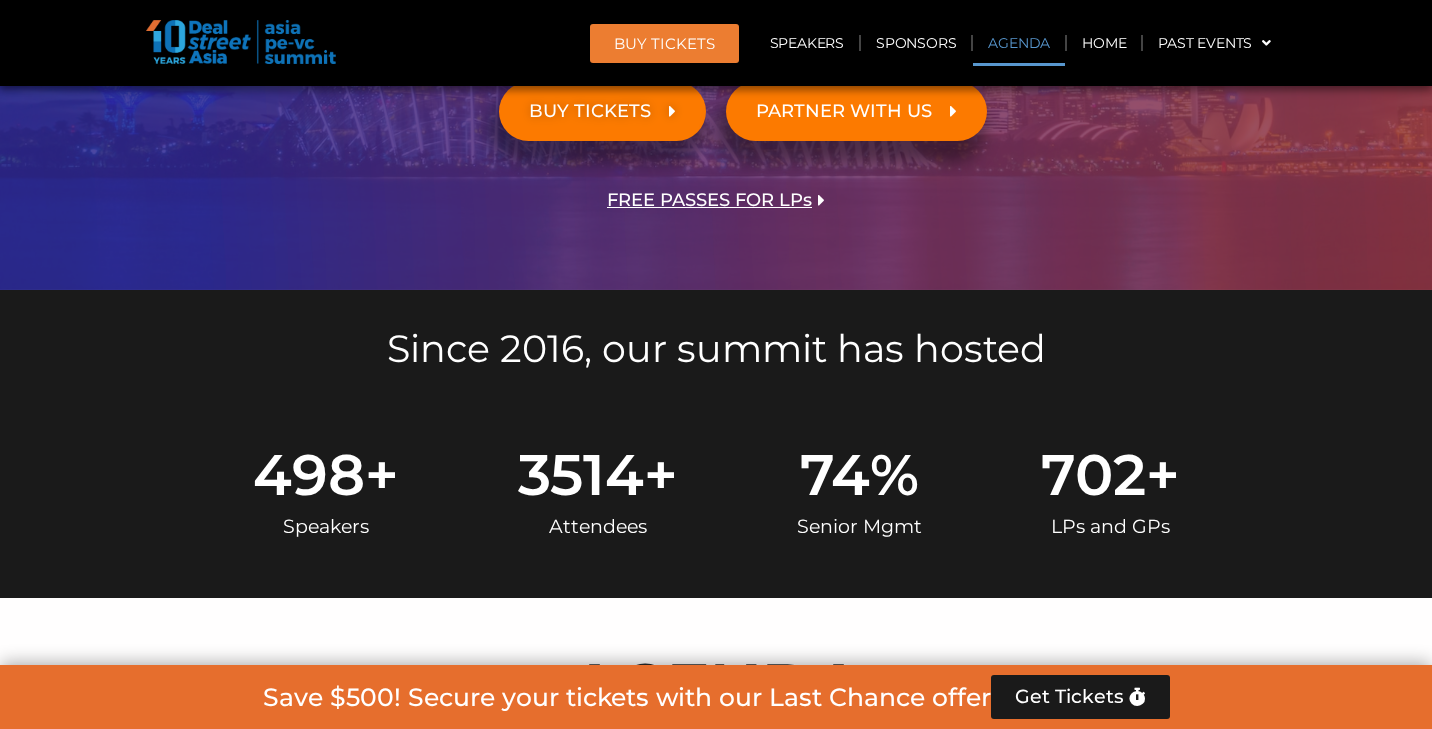 scroll, scrollTop: 1043, scrollLeft: 0, axis: vertical 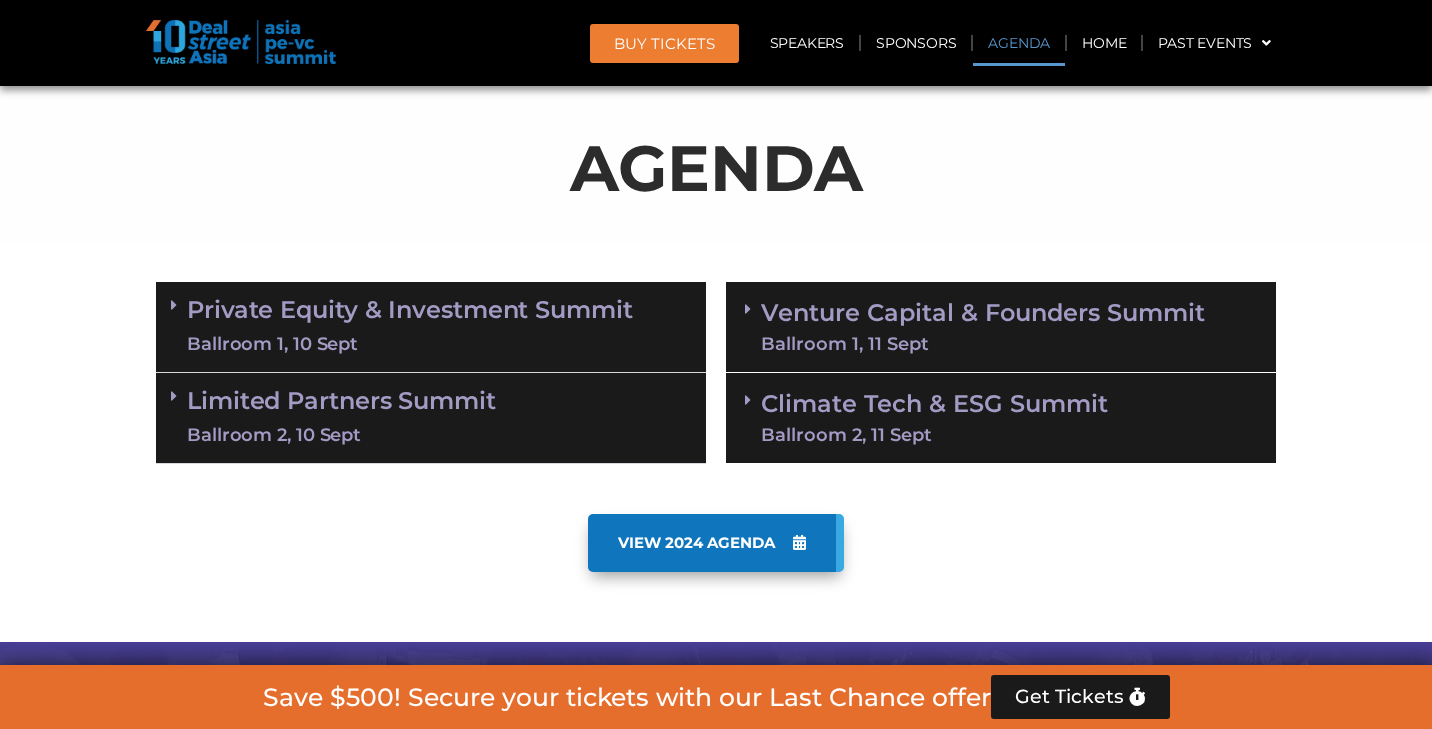 click on "Limited Partners Summit  Ballroom 2, 10 Sept" at bounding box center [341, 418] 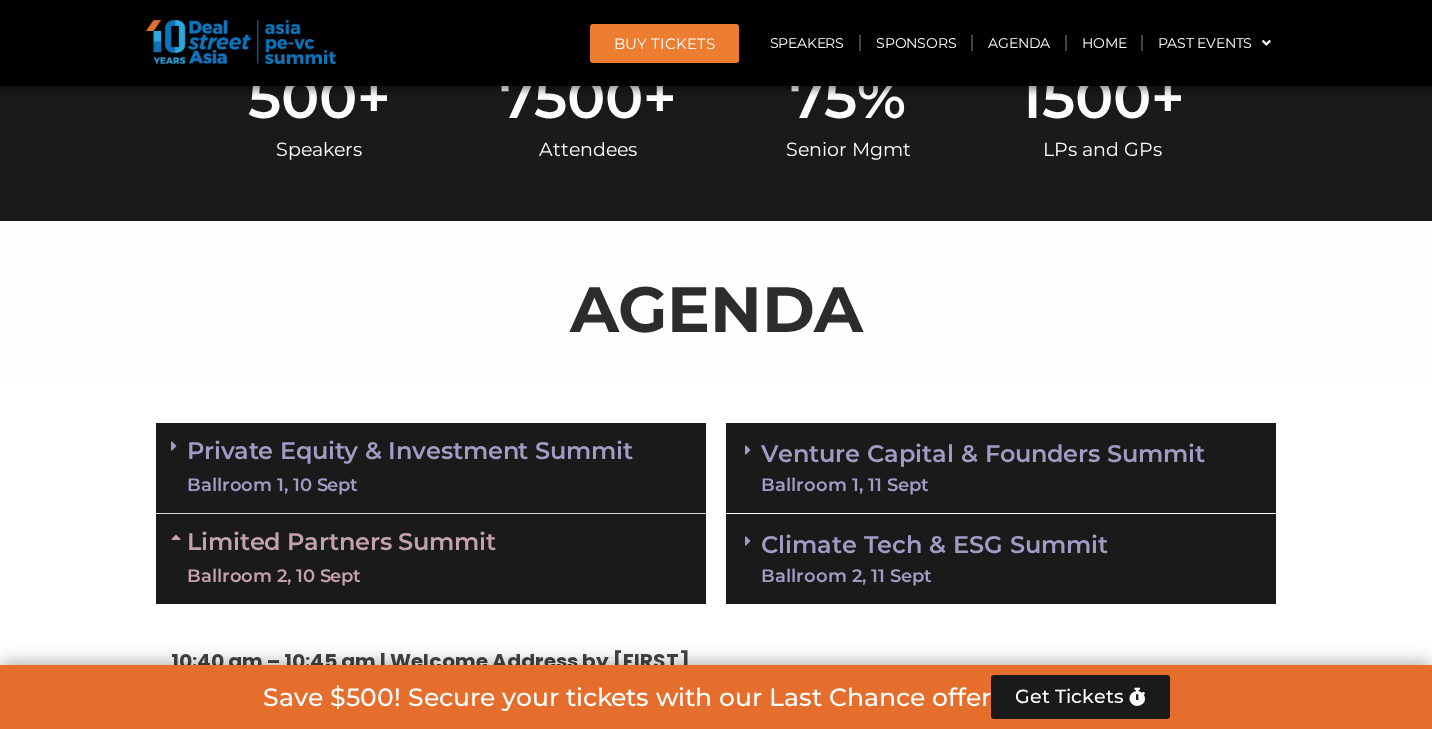 scroll, scrollTop: 1072, scrollLeft: 0, axis: vertical 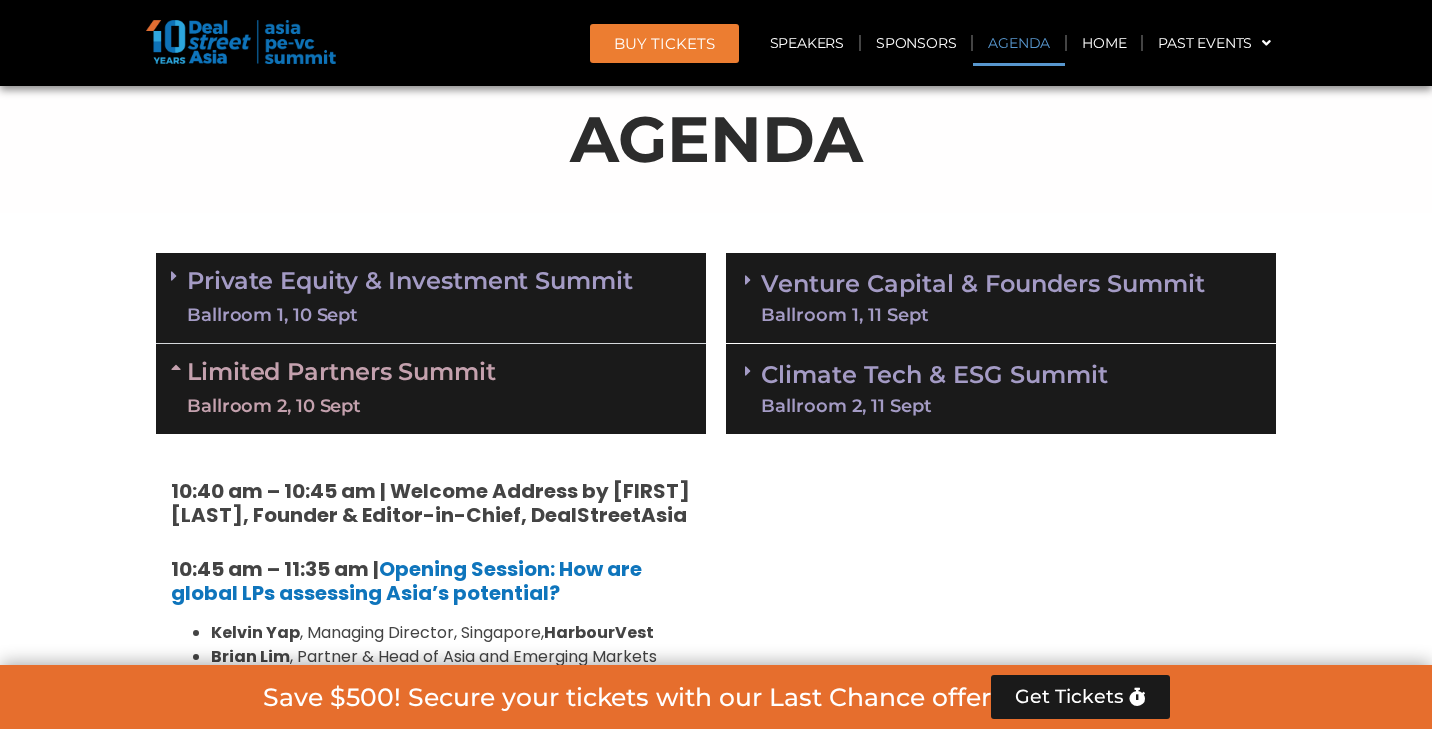click on "Ballroom 1, 10 Sept" at bounding box center [410, 315] 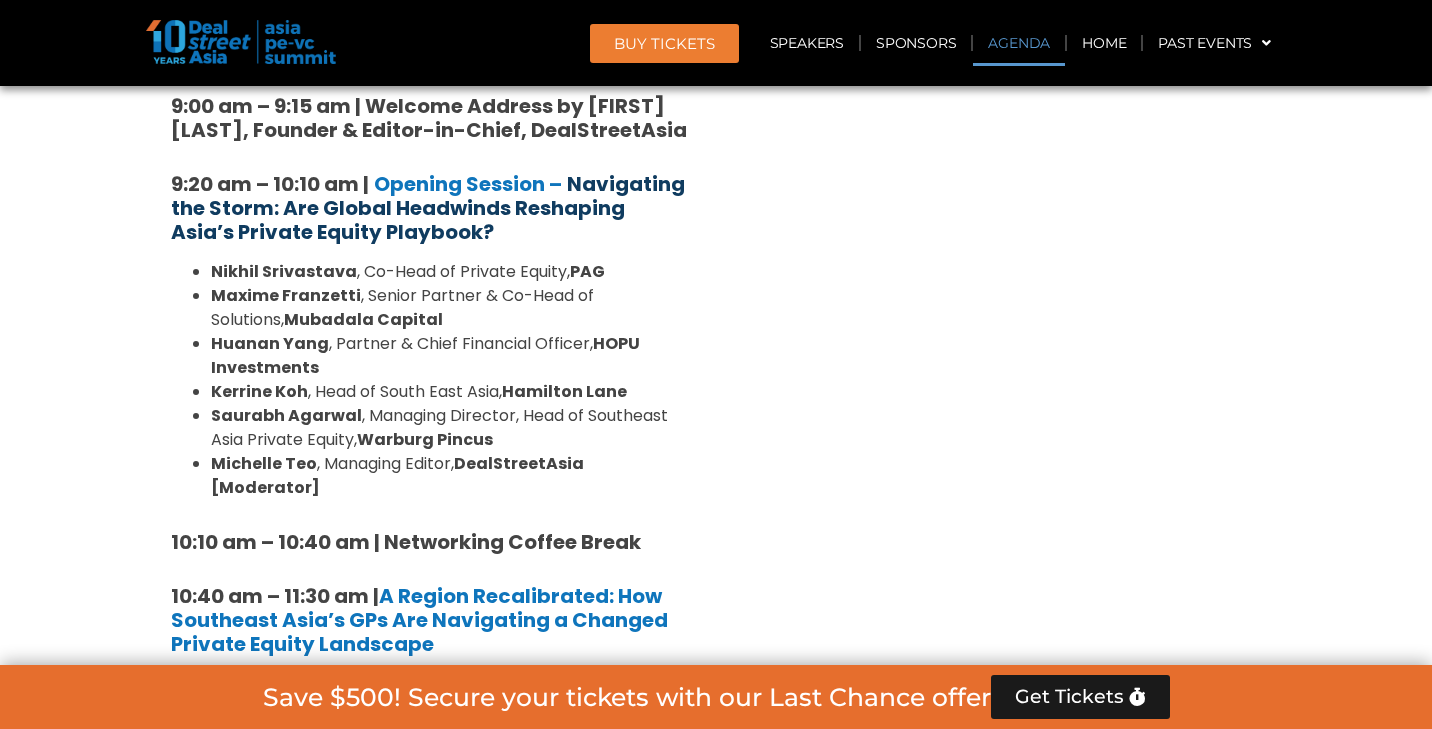 scroll, scrollTop: 1446, scrollLeft: 0, axis: vertical 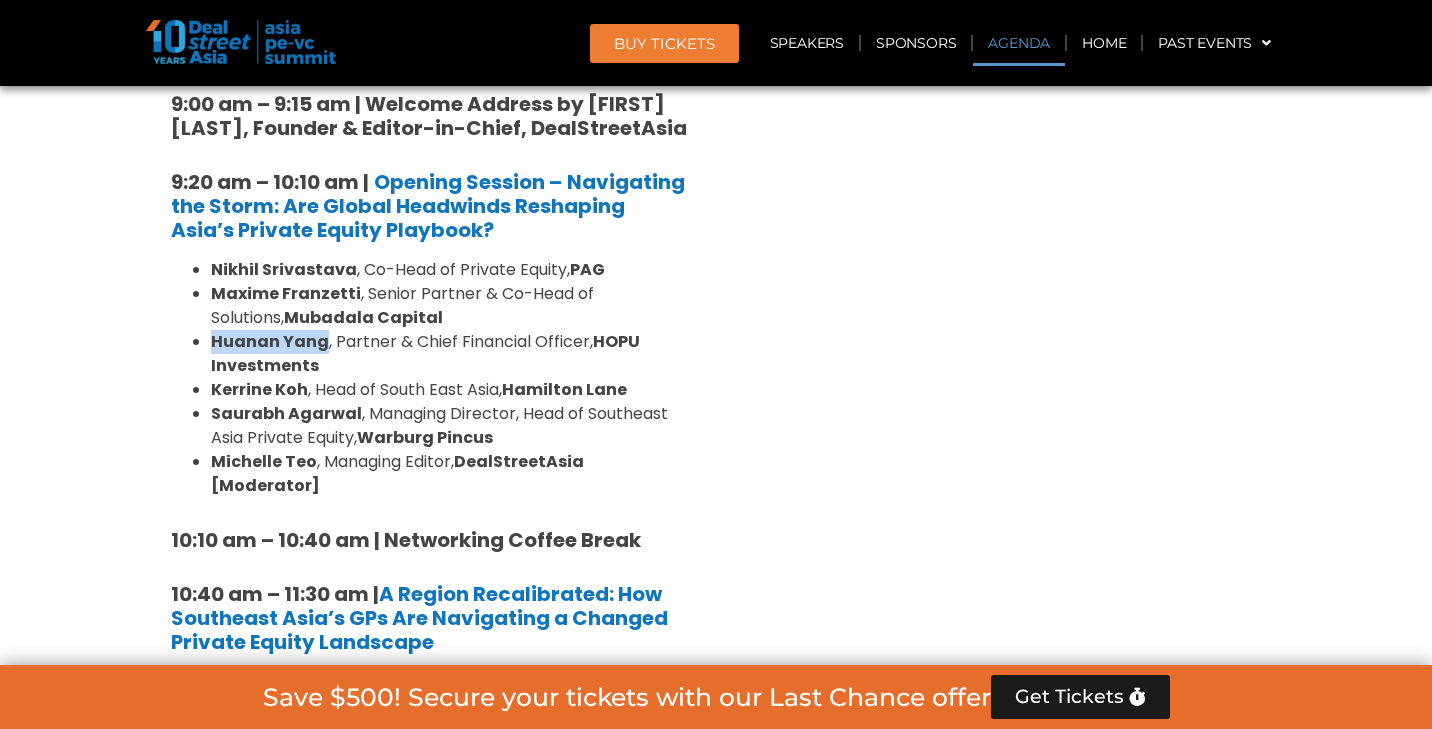 drag, startPoint x: 213, startPoint y: 360, endPoint x: 322, endPoint y: 366, distance: 109.165016 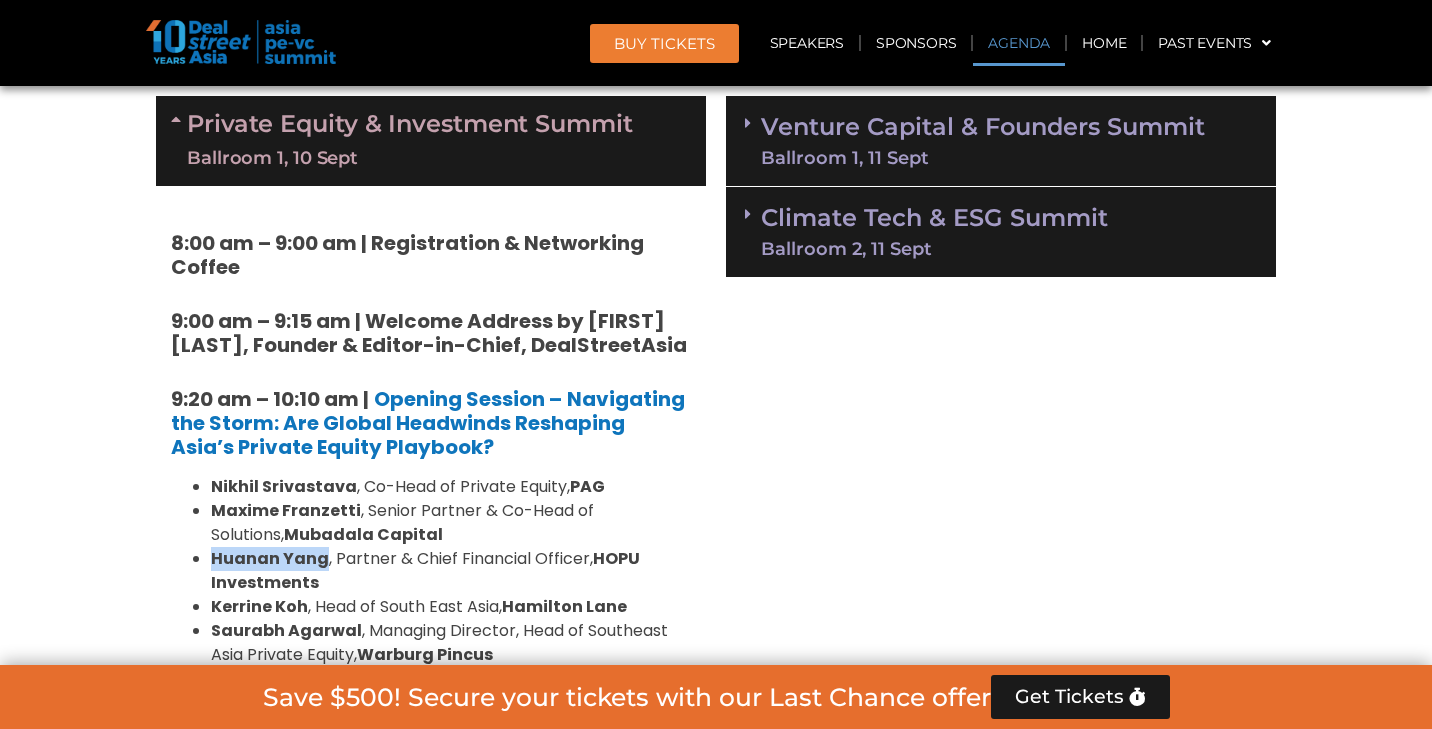 scroll, scrollTop: 1239, scrollLeft: 0, axis: vertical 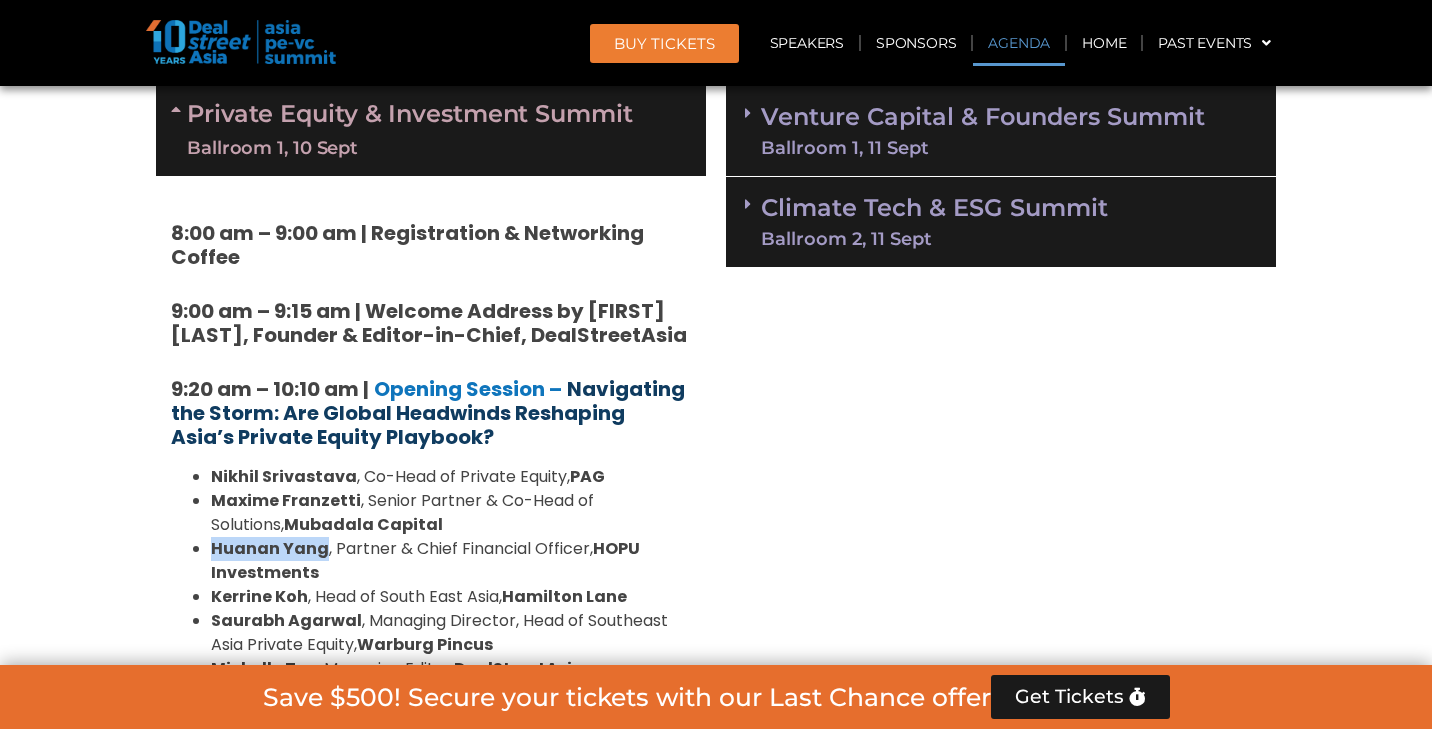 click on "Navigating the Storm: Are Global Headwinds Reshaping Asia’s Private Equity Playbook?" at bounding box center (428, 413) 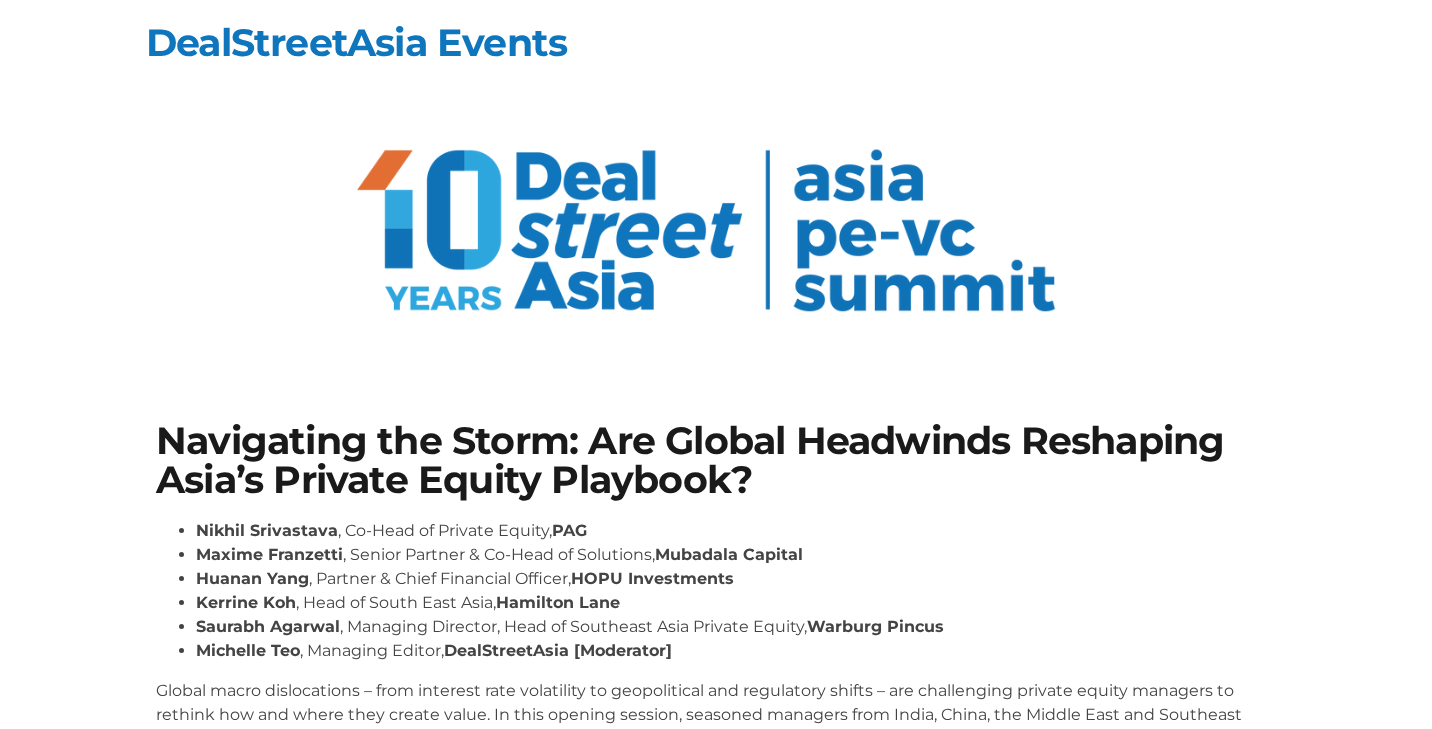 scroll, scrollTop: 0, scrollLeft: 0, axis: both 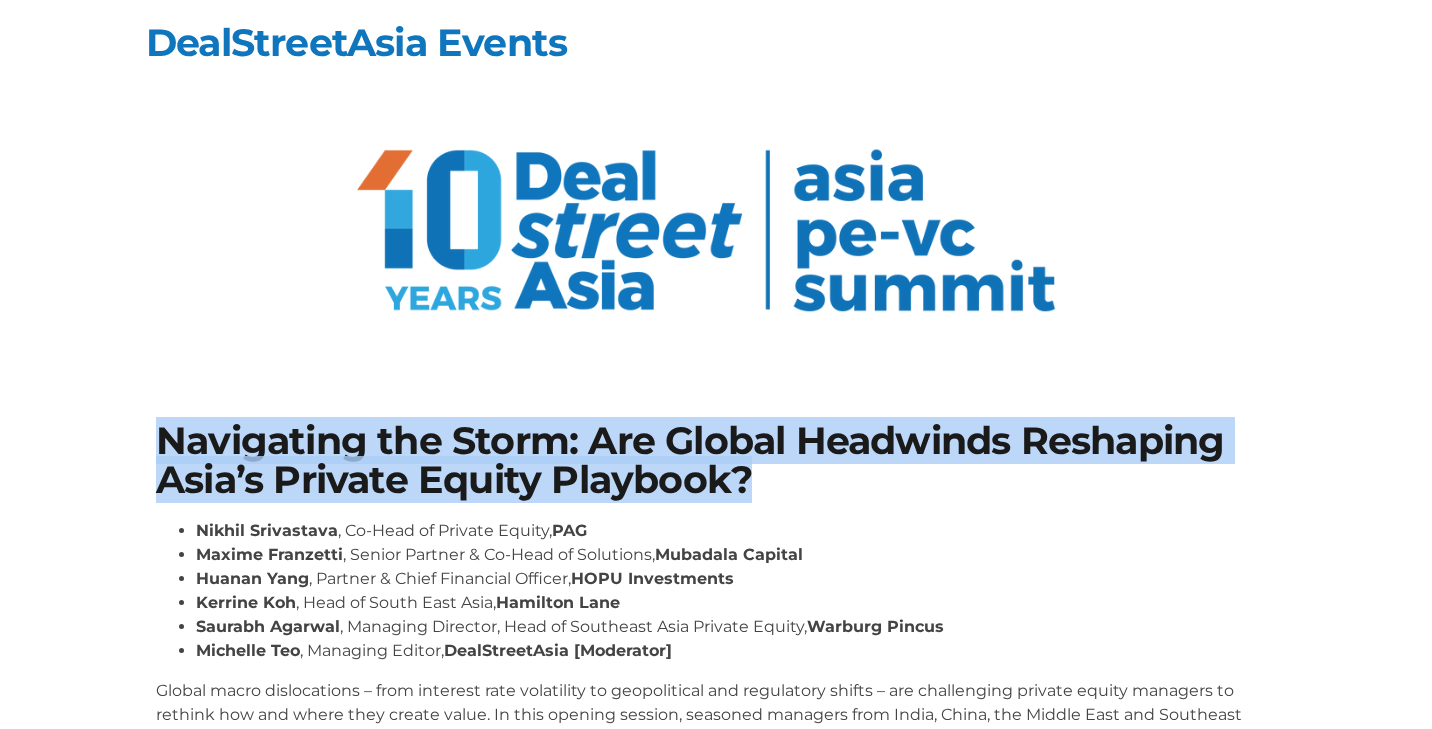 drag, startPoint x: 160, startPoint y: 441, endPoint x: 767, endPoint y: 468, distance: 607.6002 